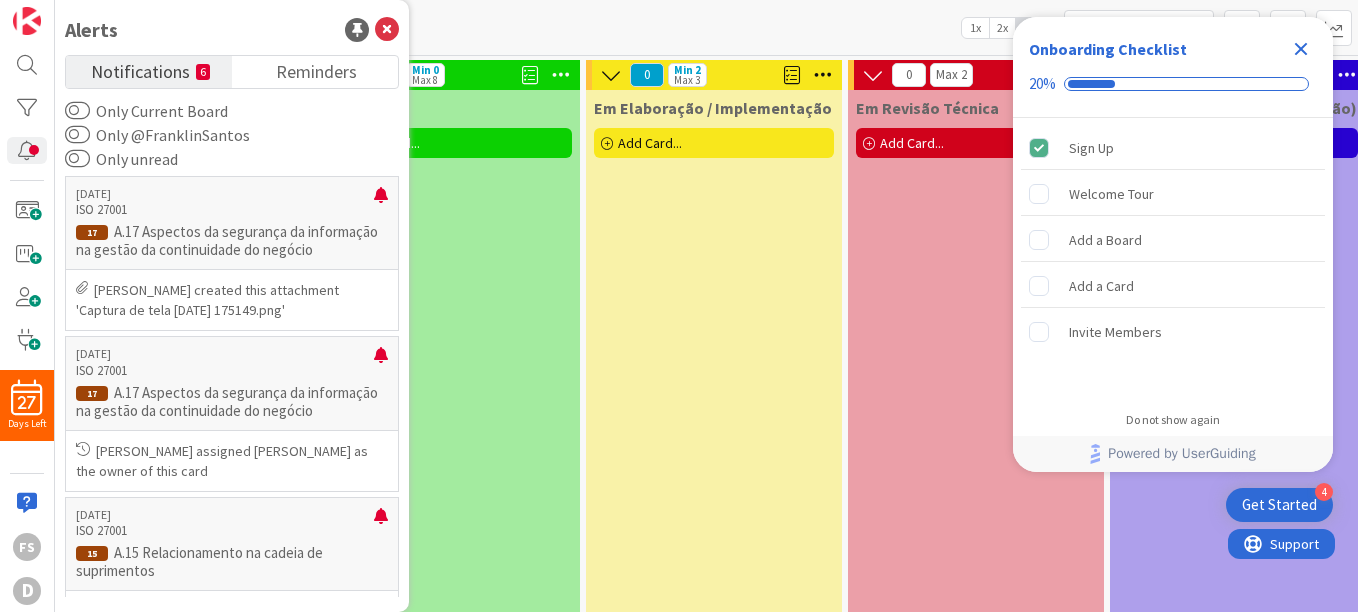 scroll, scrollTop: 0, scrollLeft: 0, axis: both 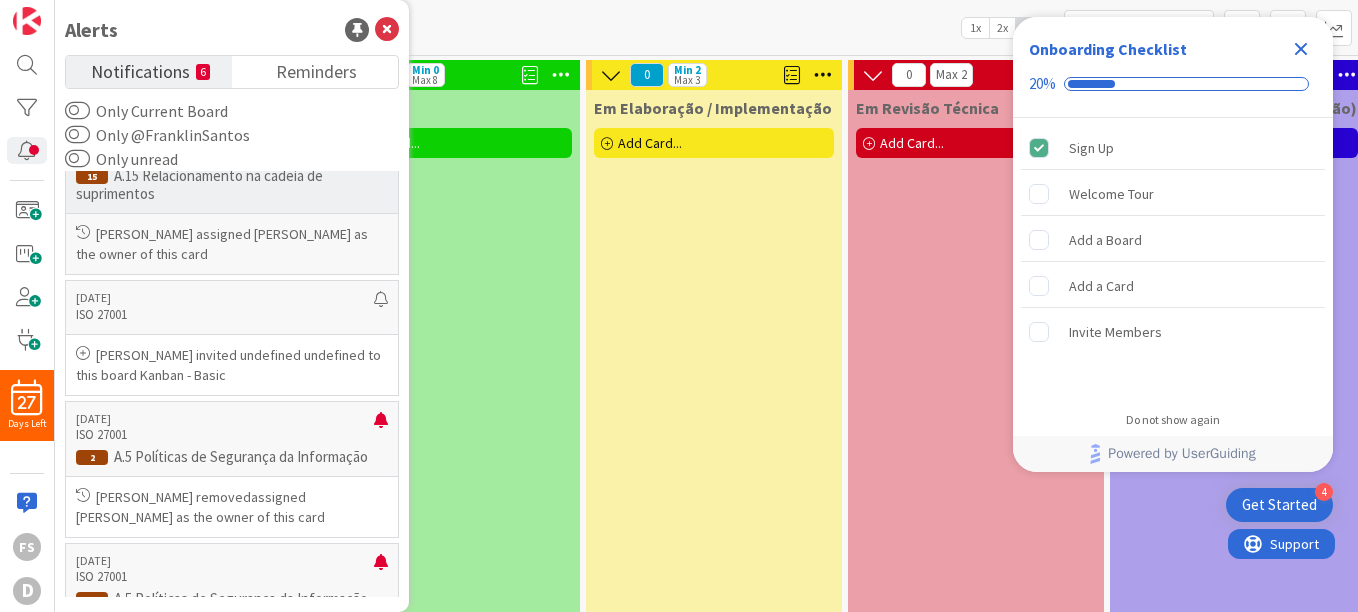 click on "A.15 Relacionamento na cadeia de suprimentos" at bounding box center (232, 185) 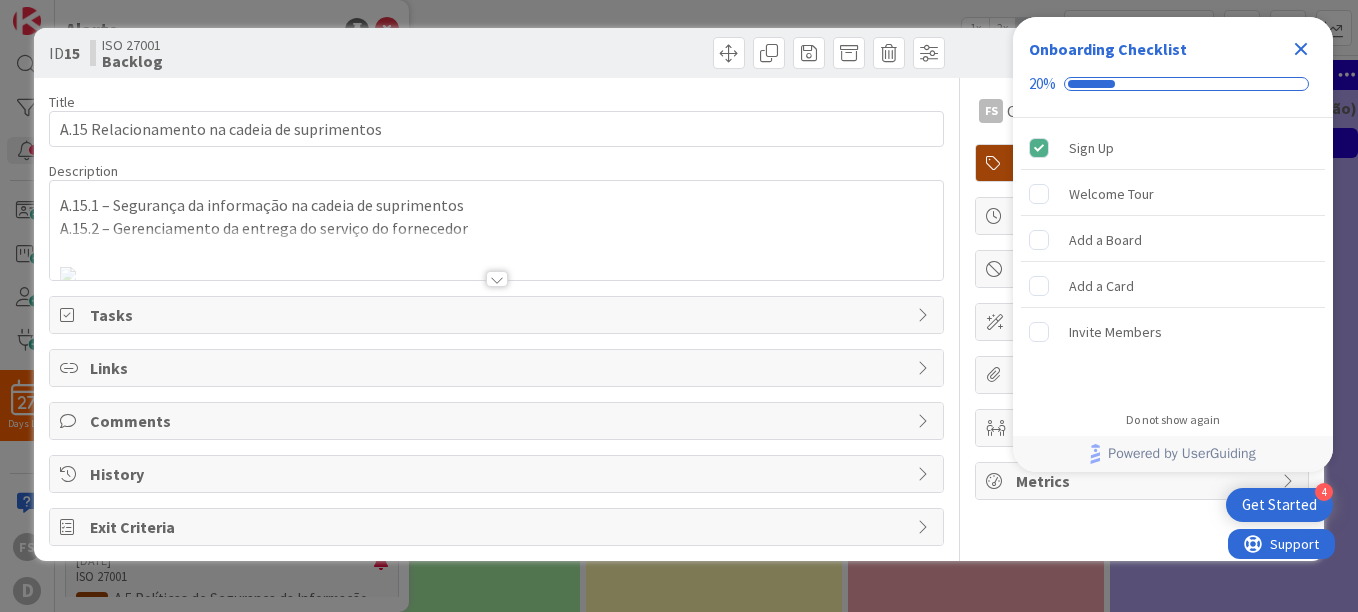 scroll, scrollTop: 0, scrollLeft: 0, axis: both 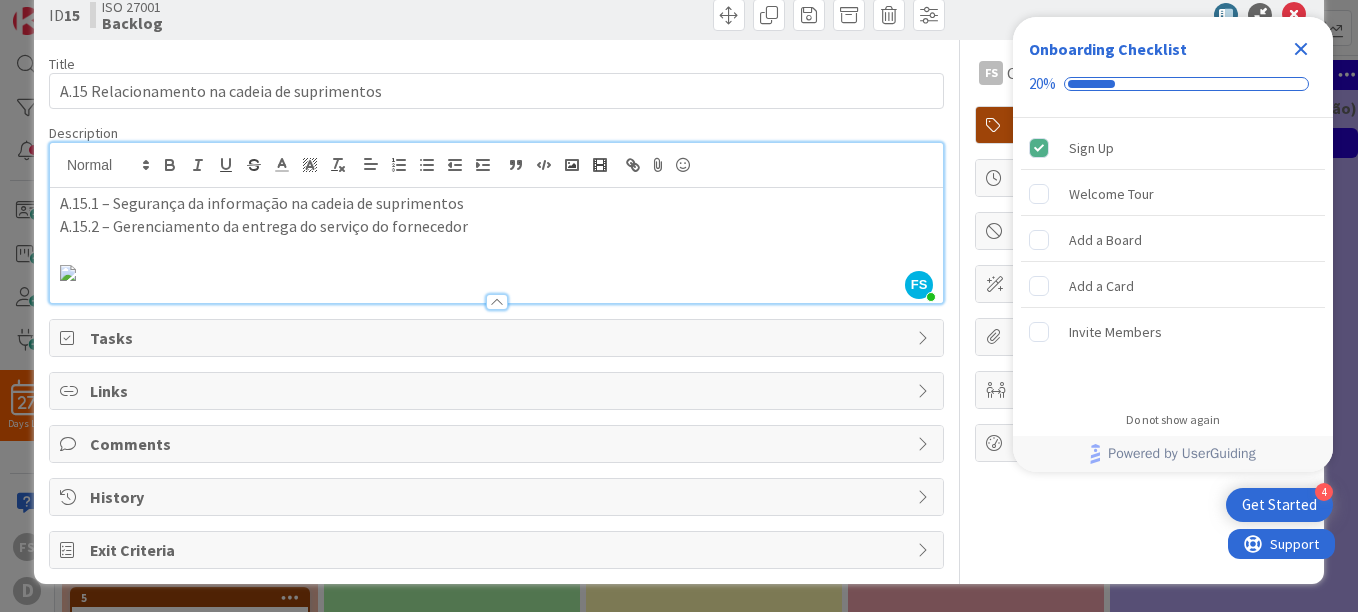 click 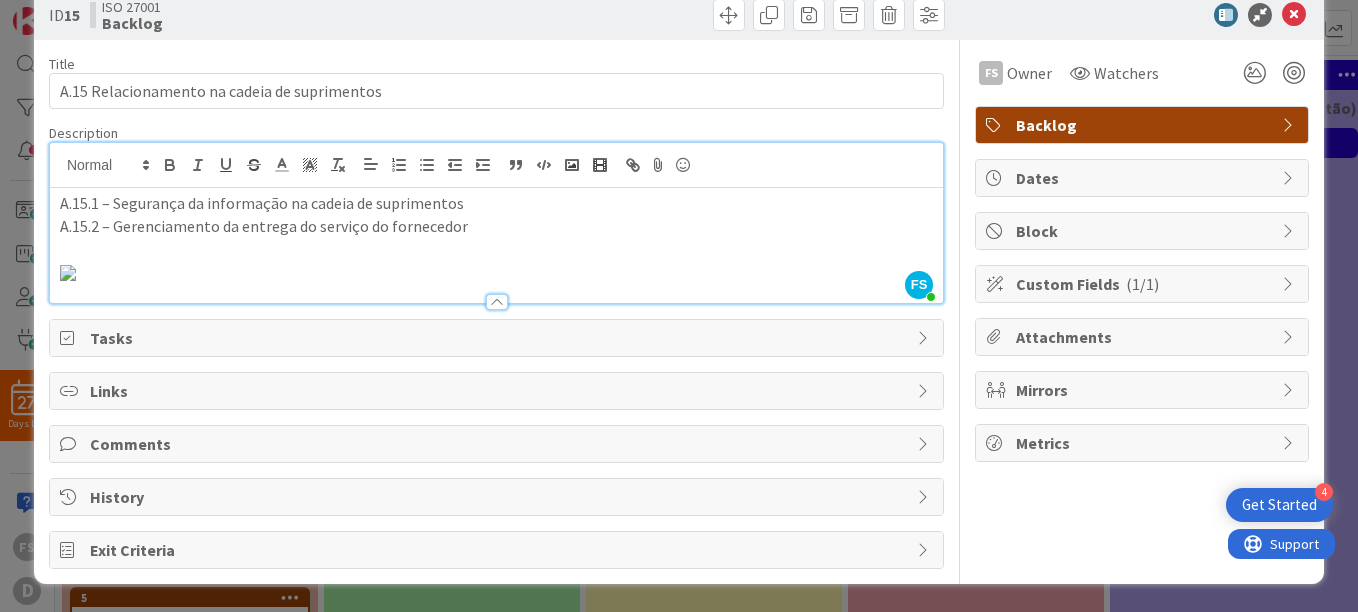 scroll, scrollTop: 0, scrollLeft: 0, axis: both 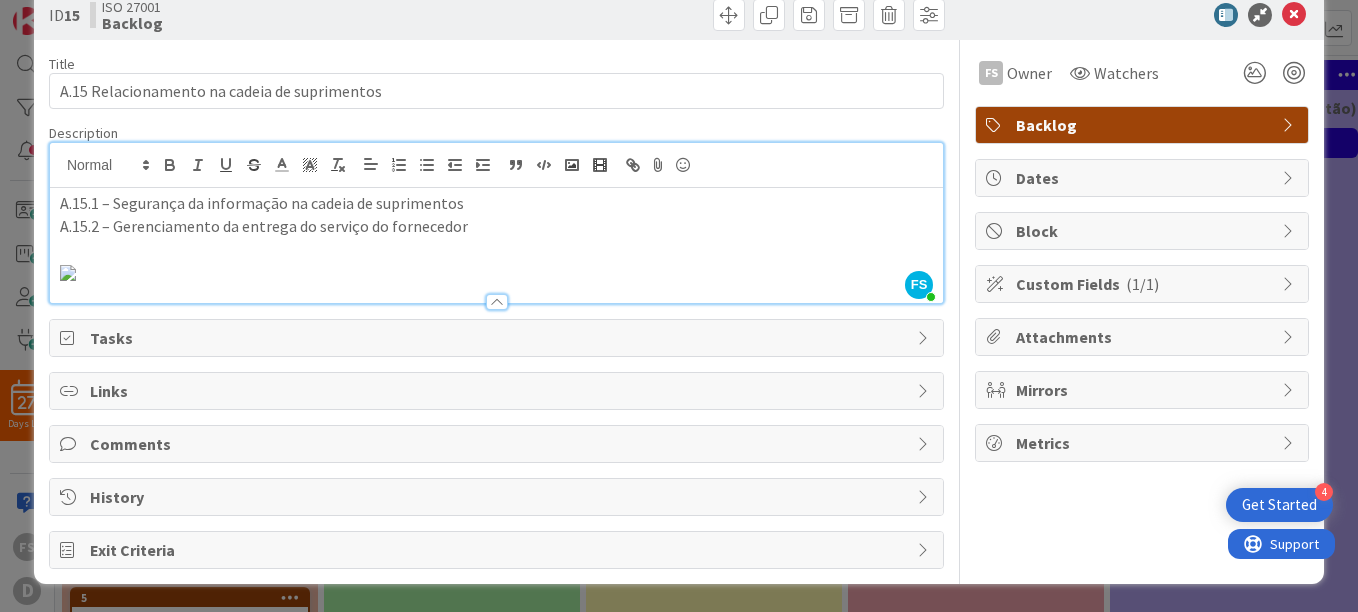 click on "Mirrors" at bounding box center [1144, 390] 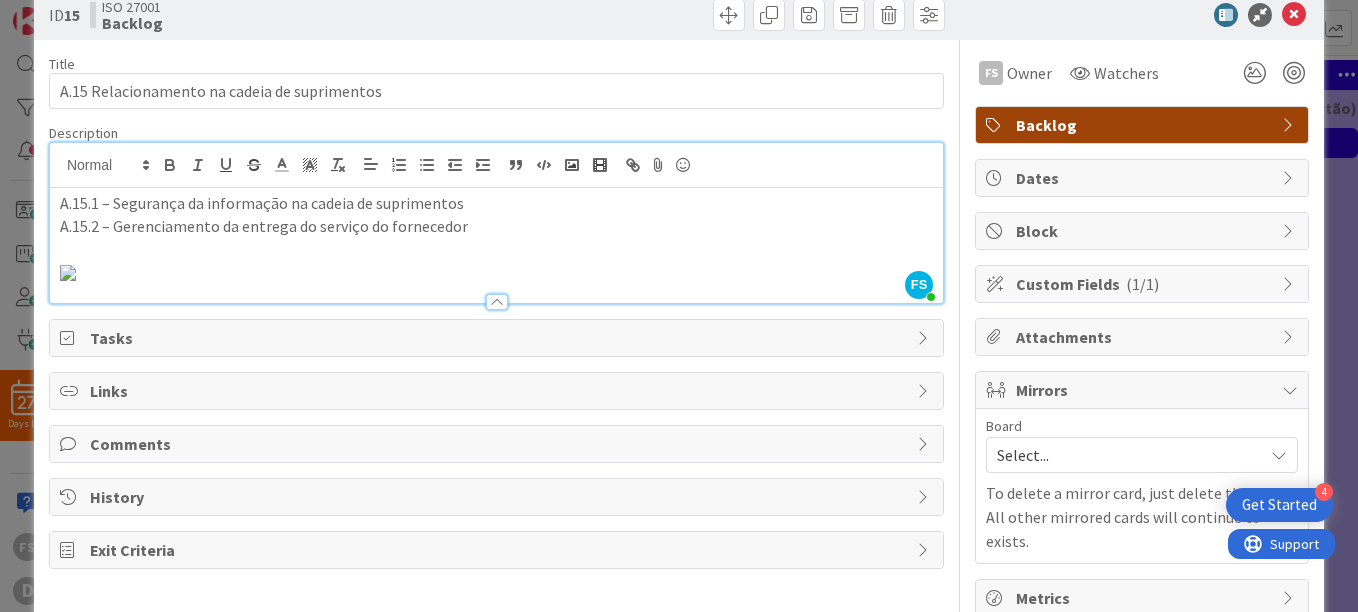 click on "Select..." at bounding box center (1125, 455) 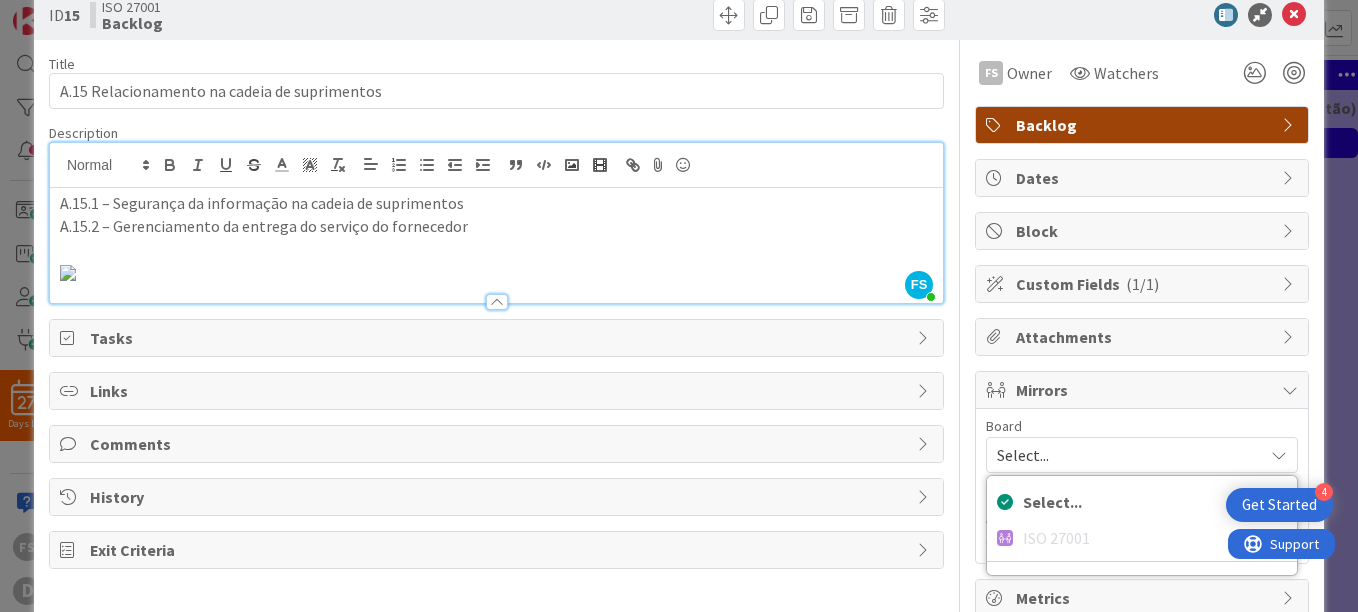 click on "Select..." at bounding box center (1125, 455) 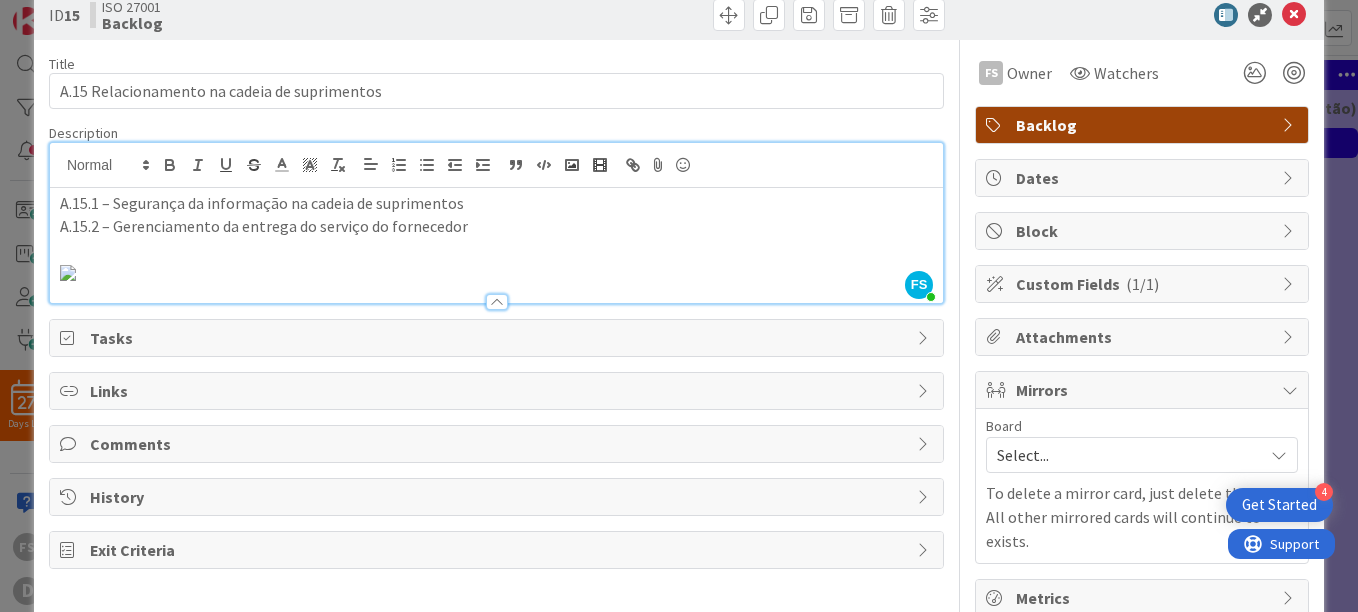 scroll, scrollTop: 62, scrollLeft: 0, axis: vertical 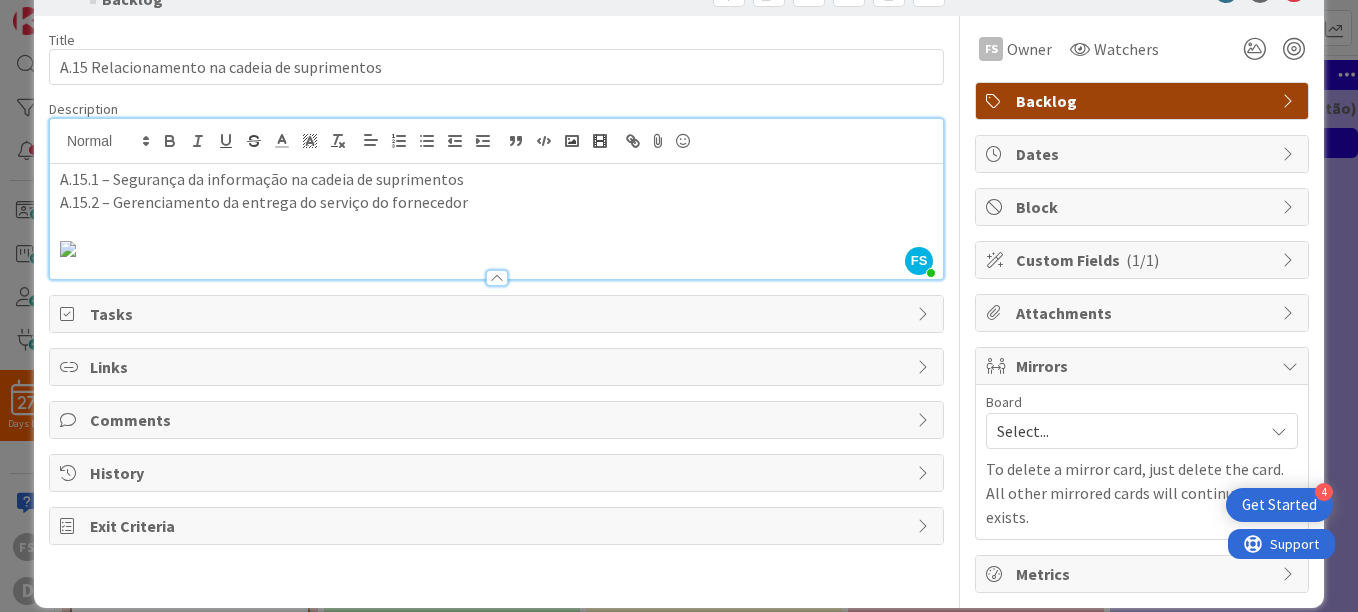 click on "Backlog" at bounding box center (1144, 101) 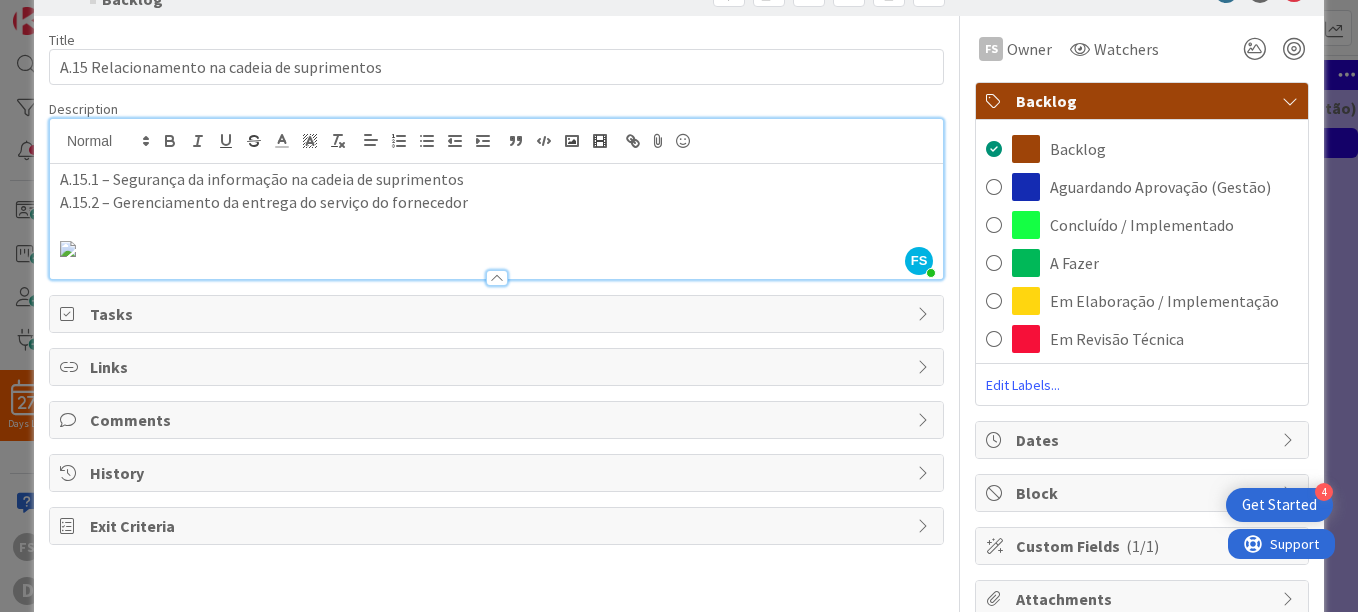 click on "Backlog" at bounding box center [1144, 101] 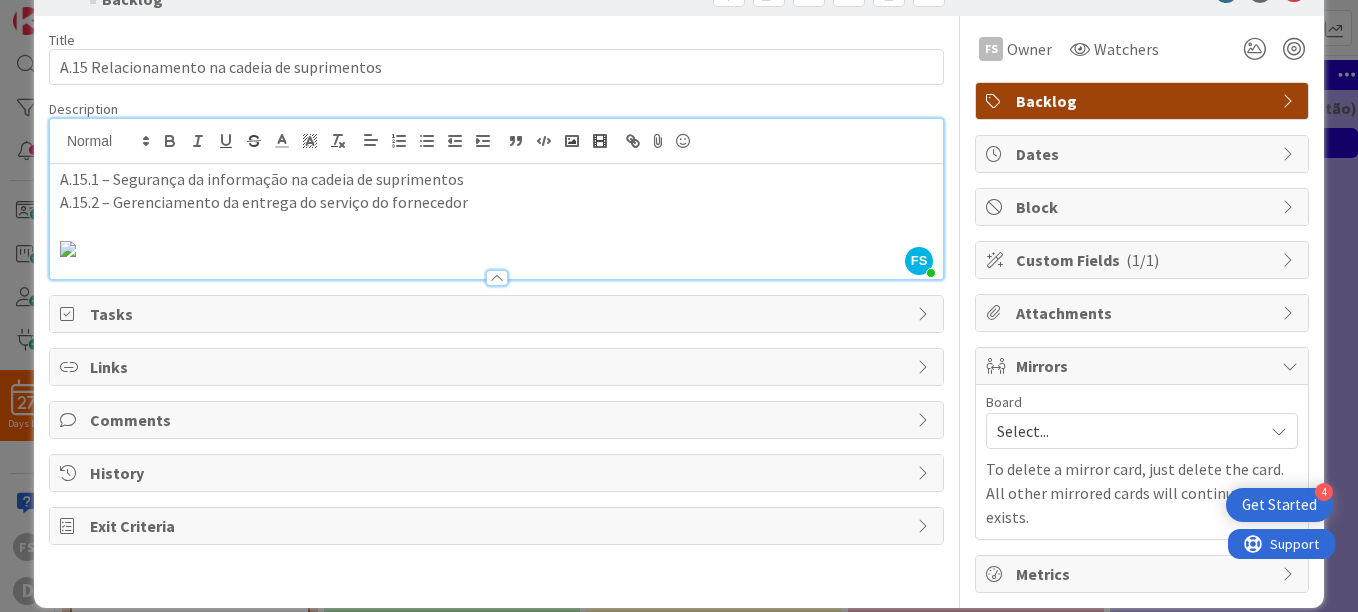 click on "Backlog" at bounding box center (1144, 101) 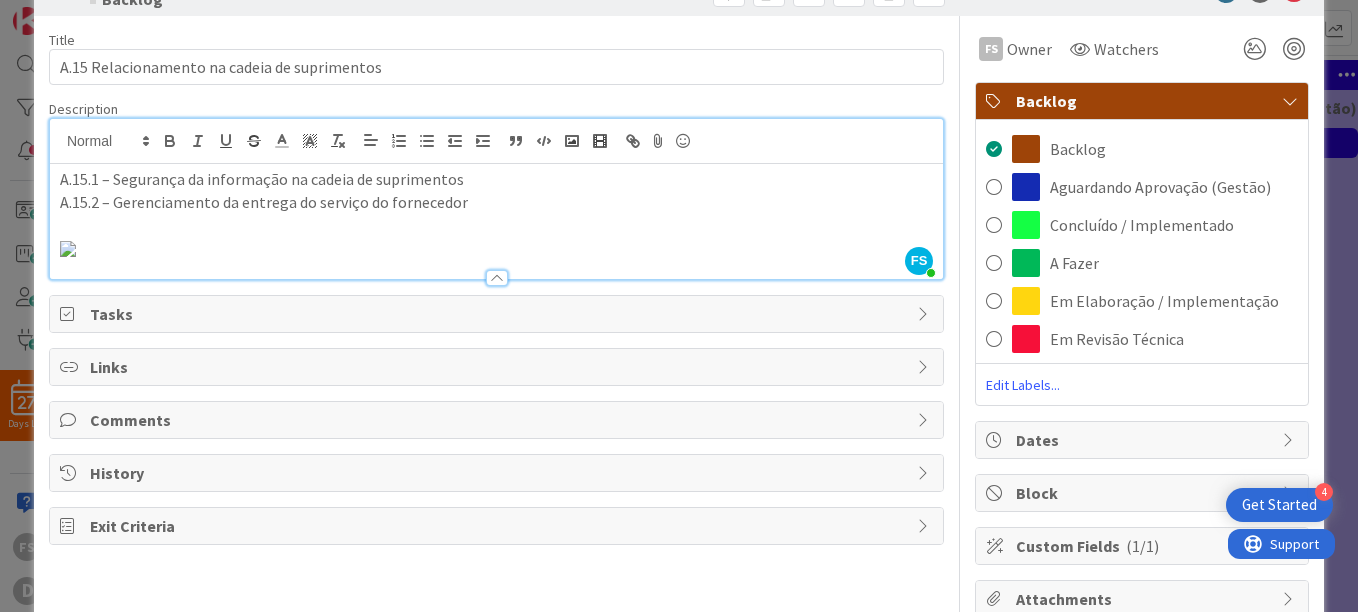 click on "Aguardando Aprovação (Gestão)" at bounding box center [1142, 187] 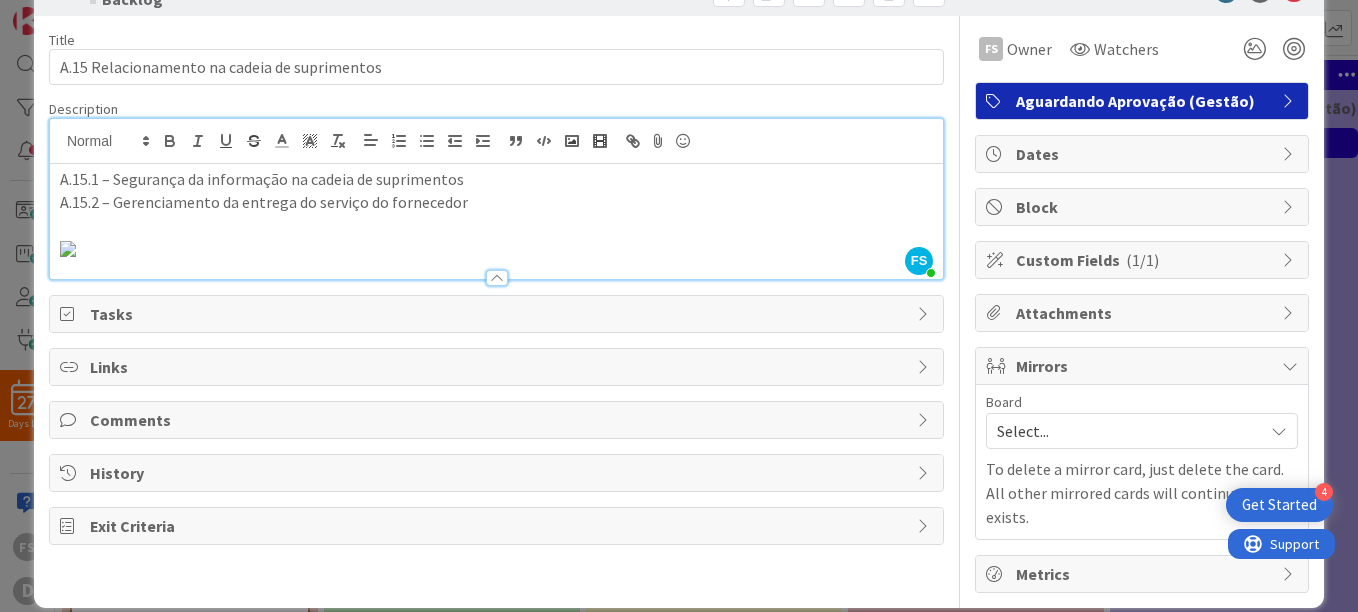 click on "Aguardando Aprovação (Gestão)" at bounding box center (1142, 101) 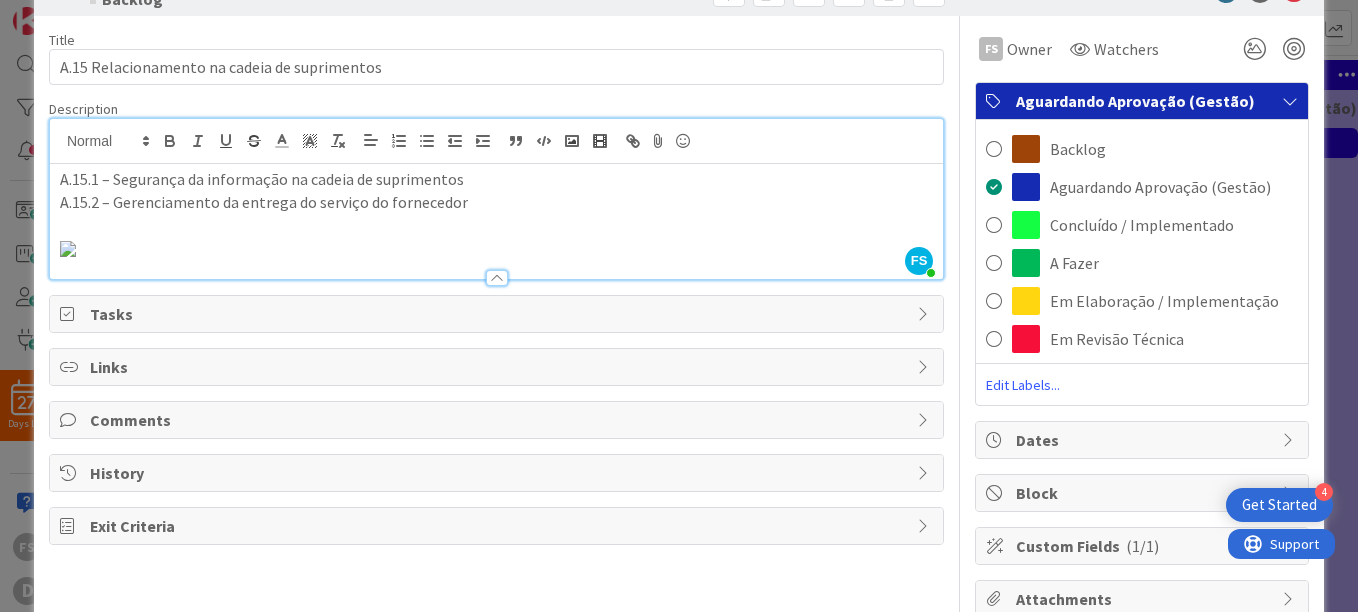 click at bounding box center [994, 149] 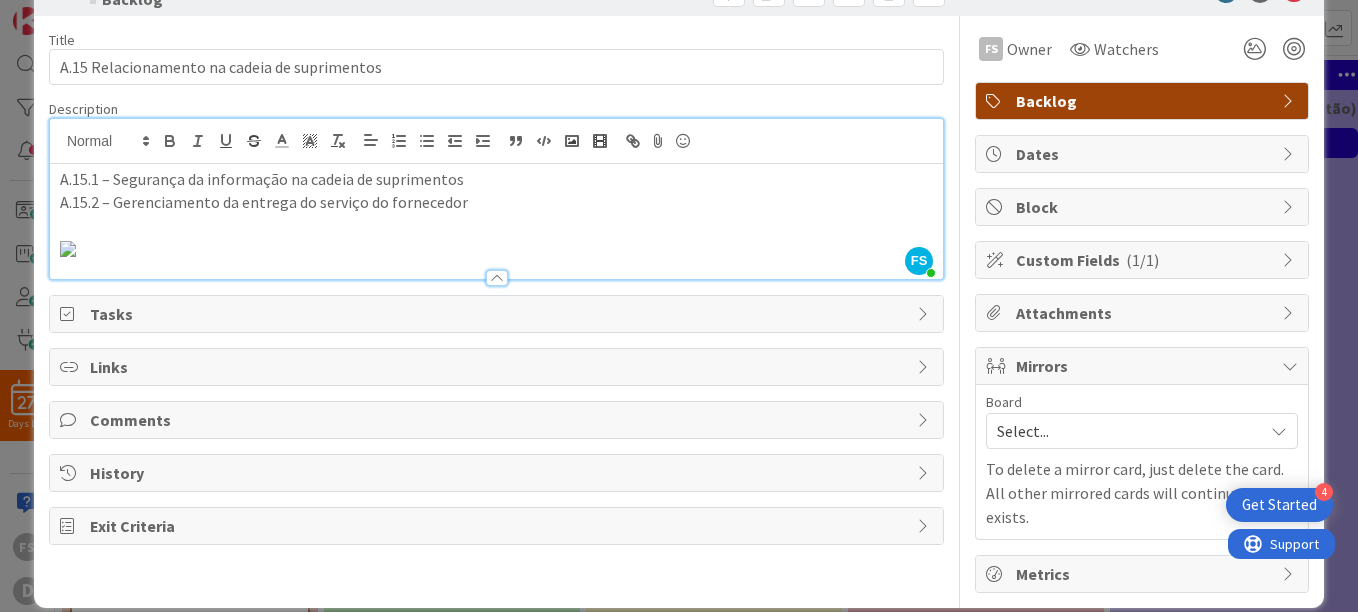 click on "Backlog" at bounding box center [1142, 101] 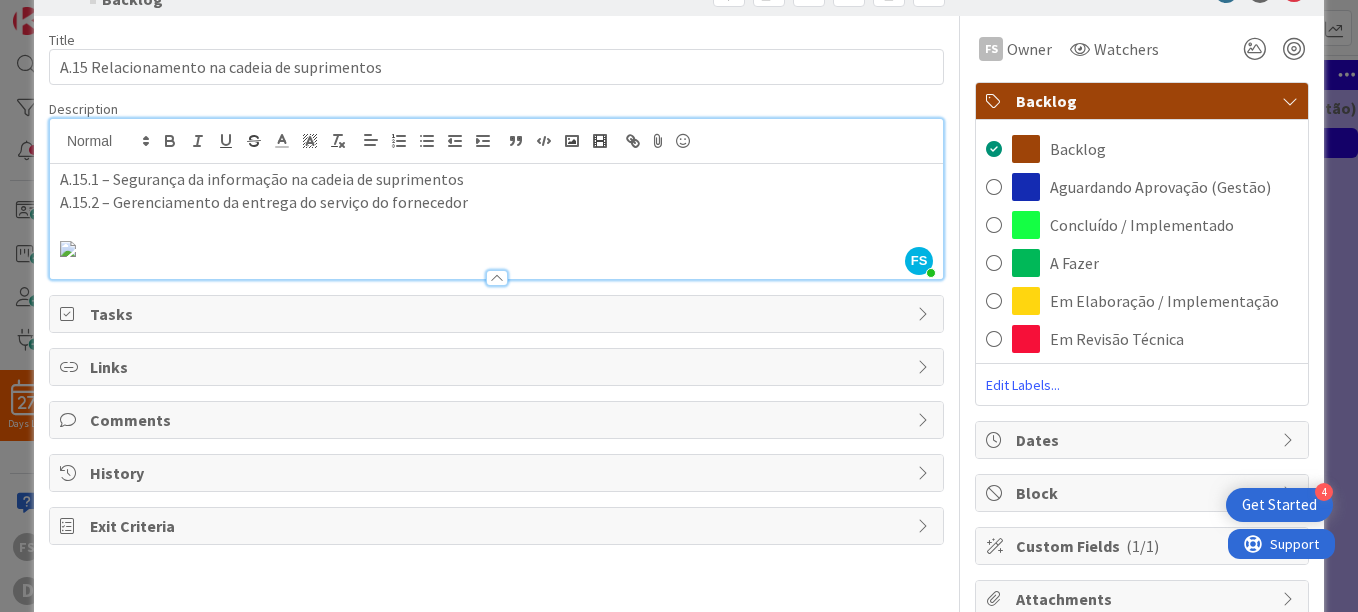 click on "Title 44 / 128 A.15 Relacionamento na cadeia de suprimentos Description FS   [PERSON_NAME] just joined A.15.1 – Segurança da informação na cadeia de suprimentos A.15.2 – Gerenciamento da entrega do serviço do fornecedor FS Owner Watchers Backlog Tasks Links Comments History Exit Criteria FS Owner Watchers Backlog Backlog Aguardando Aprovação (Gestão) Concluído / Implementado A Fazer Em Elaboração / Implementação Em Revisão Técnica Edit Labels... Dates Block Custom Fields ( 1/1 ) Attachments Mirrors Board Select... Select... ISO 27001 To delete a mirror card, just delete the card. All other mirrored cards will continue to exists. Metrics" at bounding box center [679, 447] 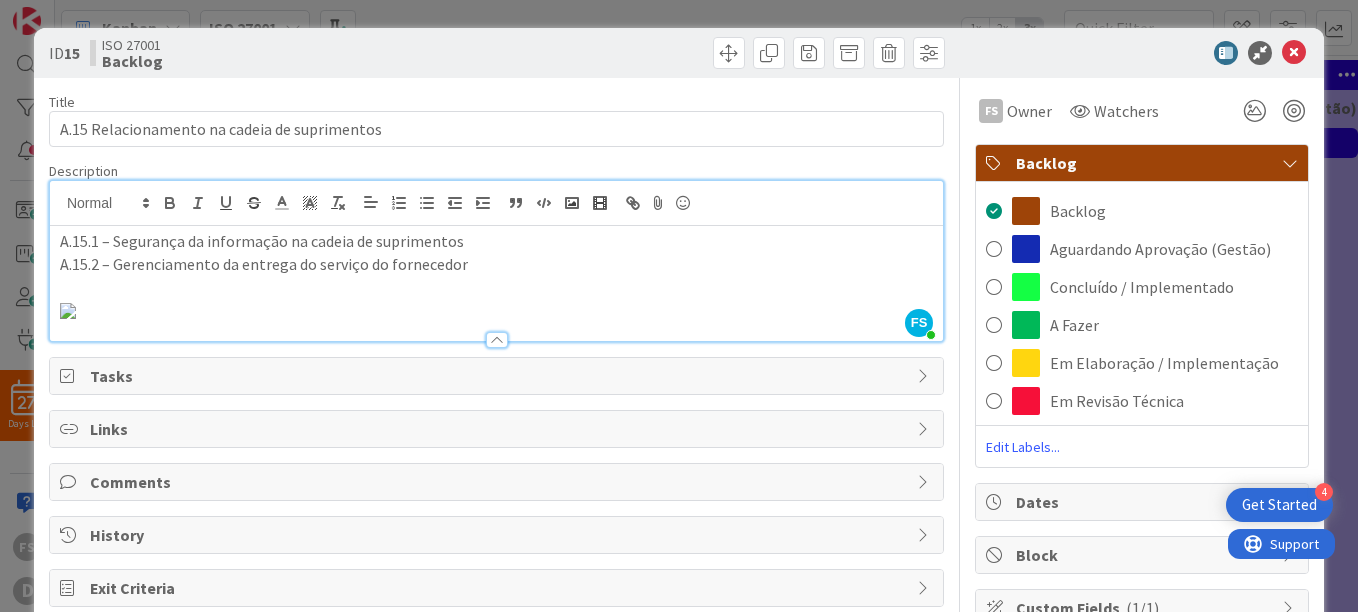 click on "ID  15 ISO 27001 Backlog Title 44 / 128 A.15 Relacionamento na cadeia de suprimentos Description FS   [PERSON_NAME] just joined A.15.1 – Segurança da informação na cadeia de suprimentos A.15.2 – Gerenciamento da entrega do serviço do fornecedor FS Owner Watchers Backlog Tasks Links Comments History Exit Criteria FS Owner Watchers Backlog Backlog Aguardando Aprovação (Gestão) Concluído / Implementado A Fazer Em Elaboração / Implementação Em Revisão Técnica Edit Labels... Dates Block Custom Fields ( 1/1 ) Attachments Mirrors Board Select... Select... ISO 27001 To delete a mirror card, just delete the card. All other mirrored cards will continue to exists. Metrics" at bounding box center (679, 306) 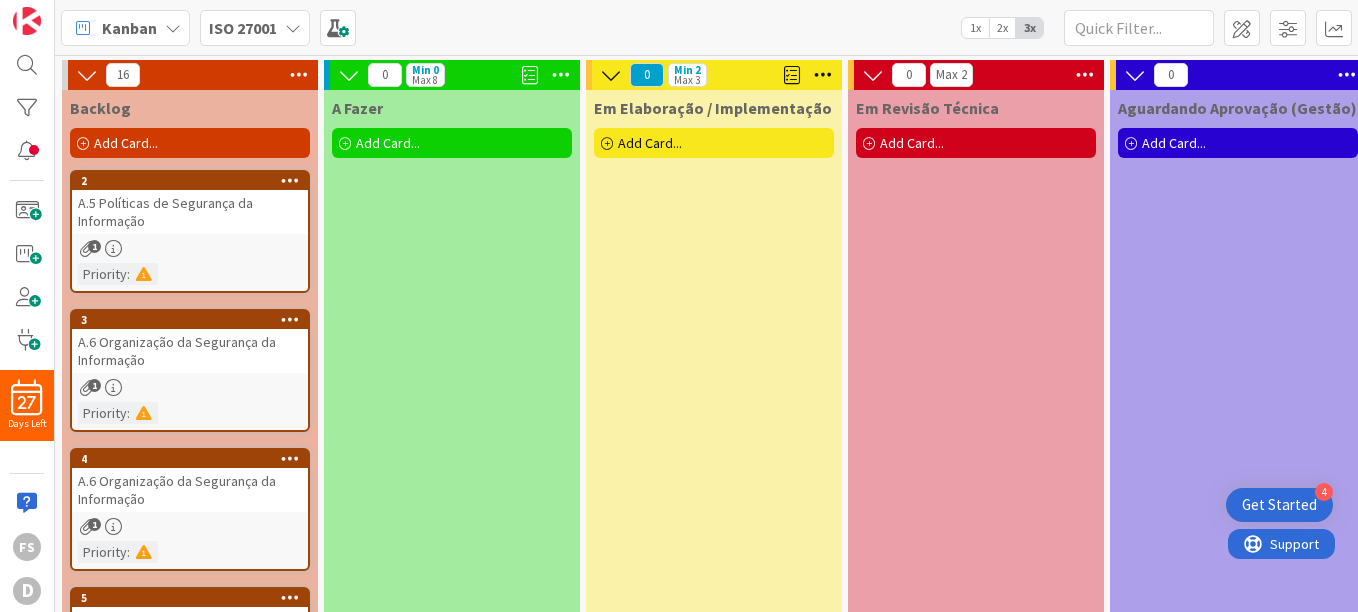 scroll, scrollTop: 0, scrollLeft: 0, axis: both 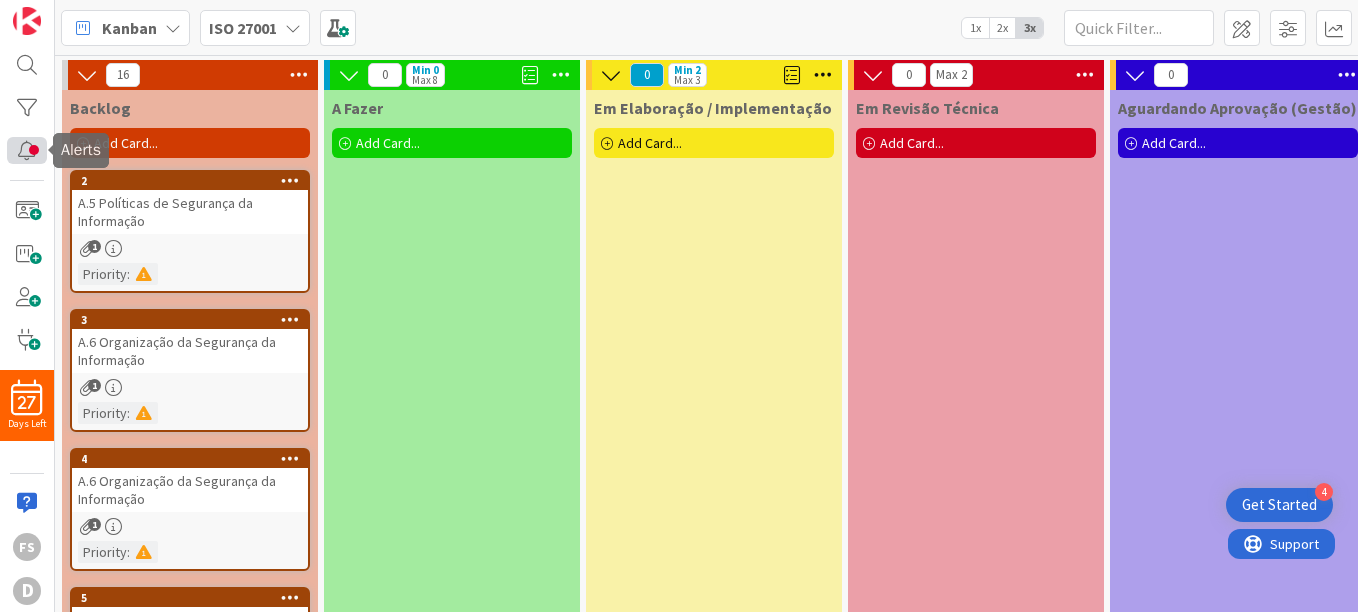 click at bounding box center (27, 150) 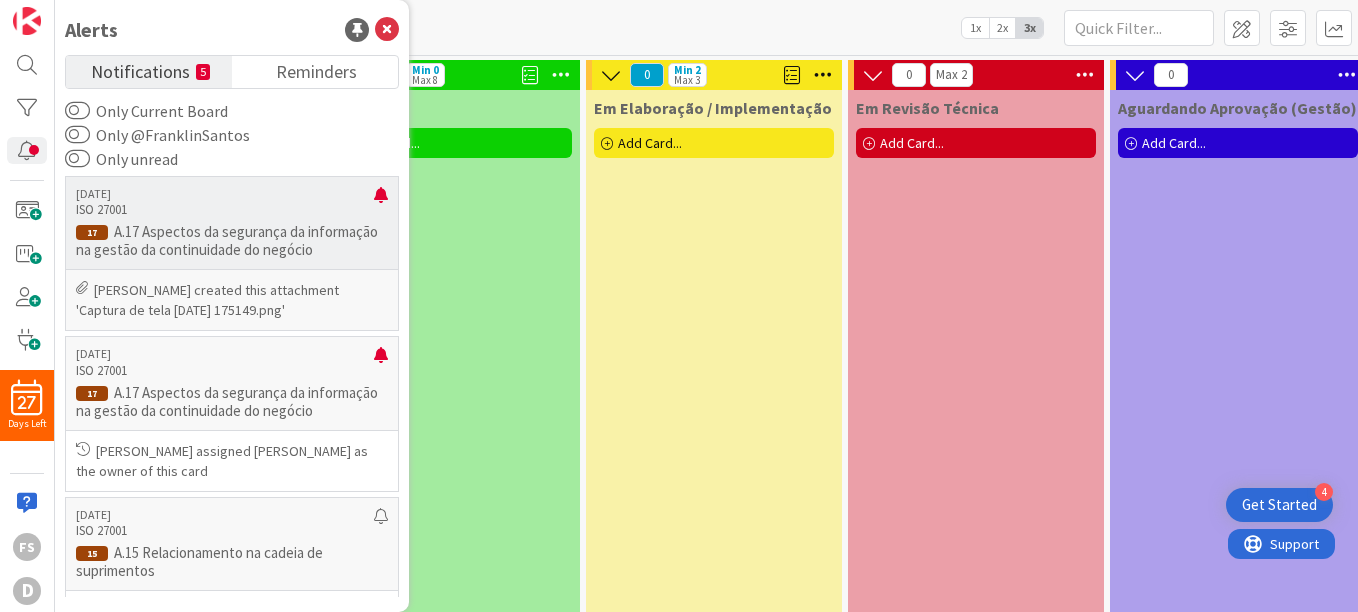click on "A.17 Aspectos da segurança da informação na gestão da continuidade do negócio" at bounding box center [232, 241] 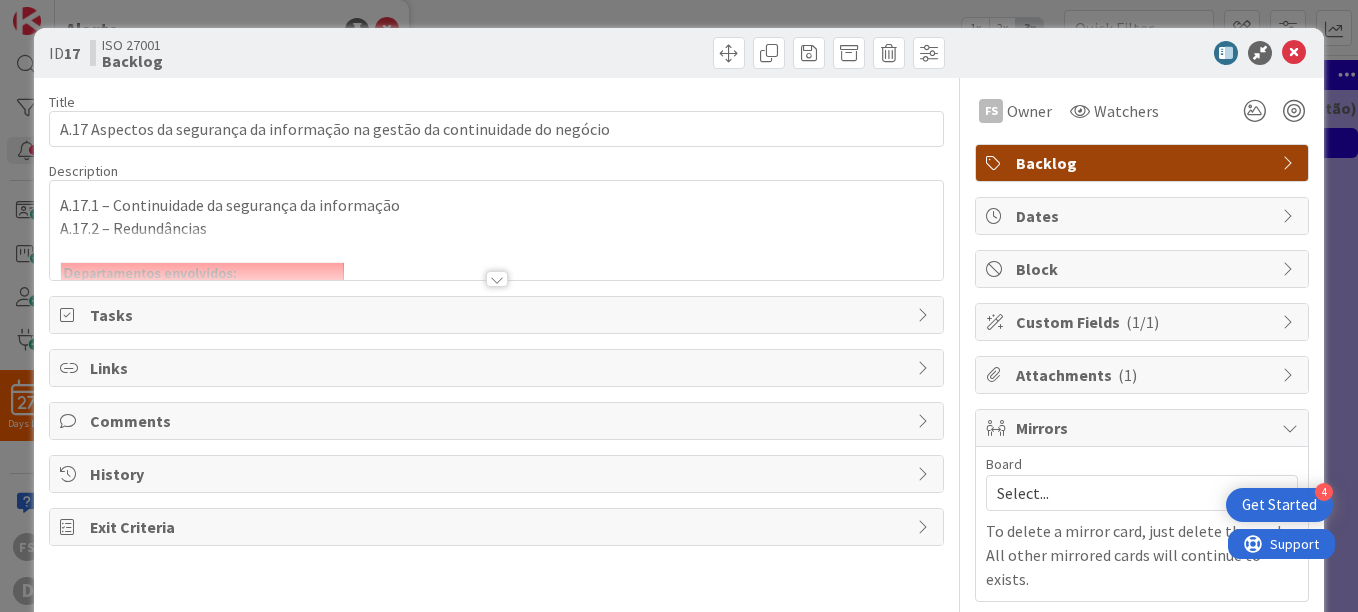 scroll, scrollTop: 0, scrollLeft: 0, axis: both 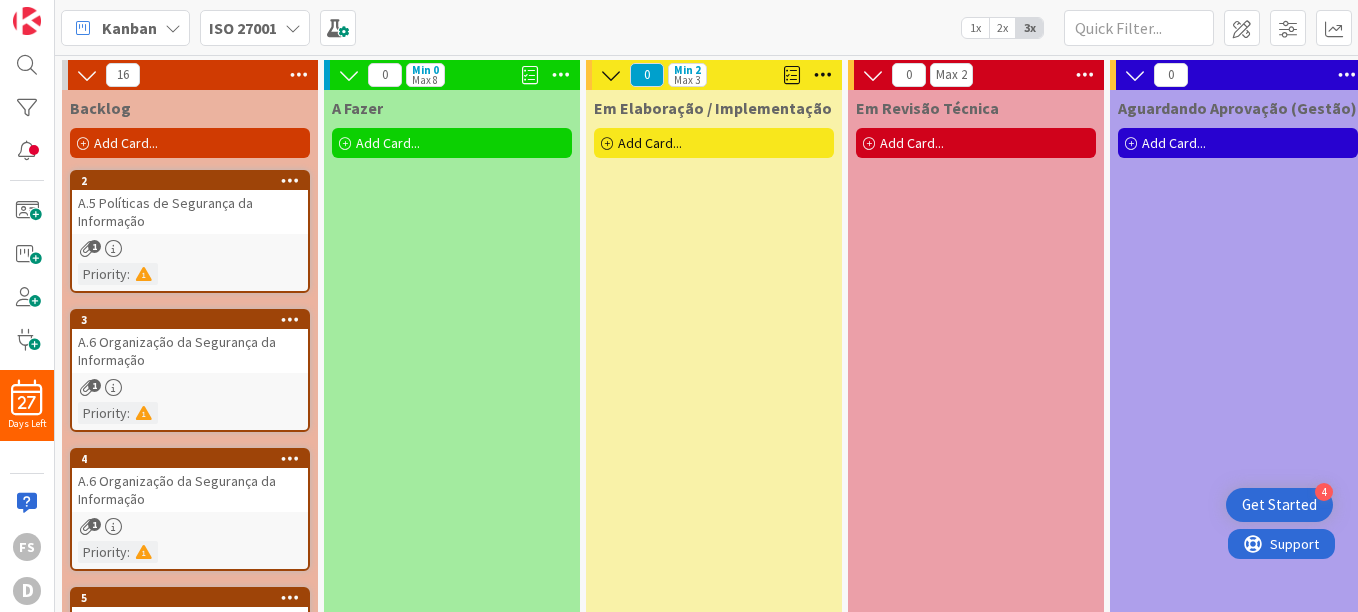 click on "ISO 27001" at bounding box center [243, 28] 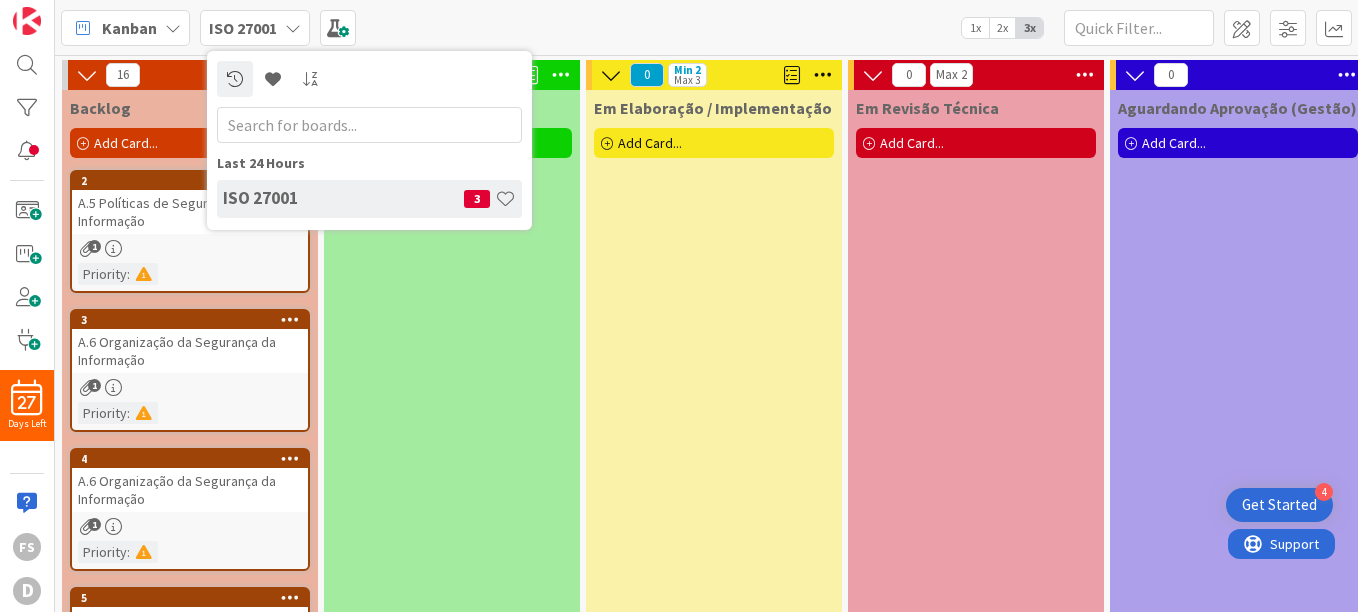 scroll, scrollTop: 0, scrollLeft: 0, axis: both 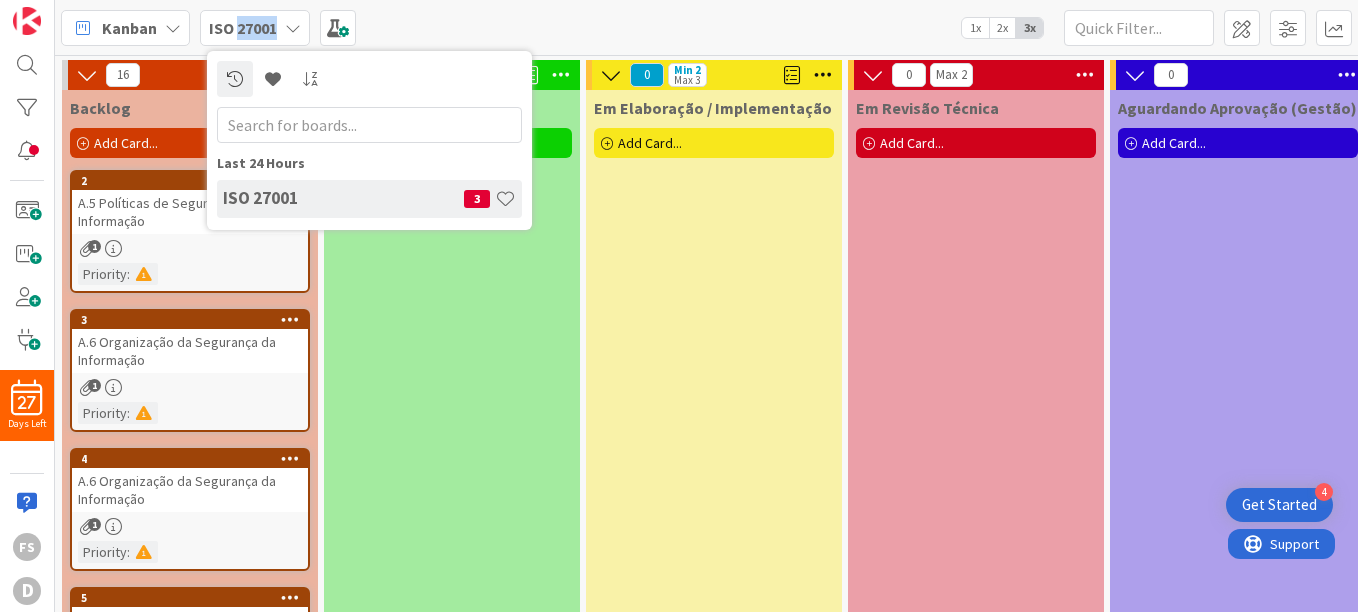 click on "ISO 27001" at bounding box center [243, 28] 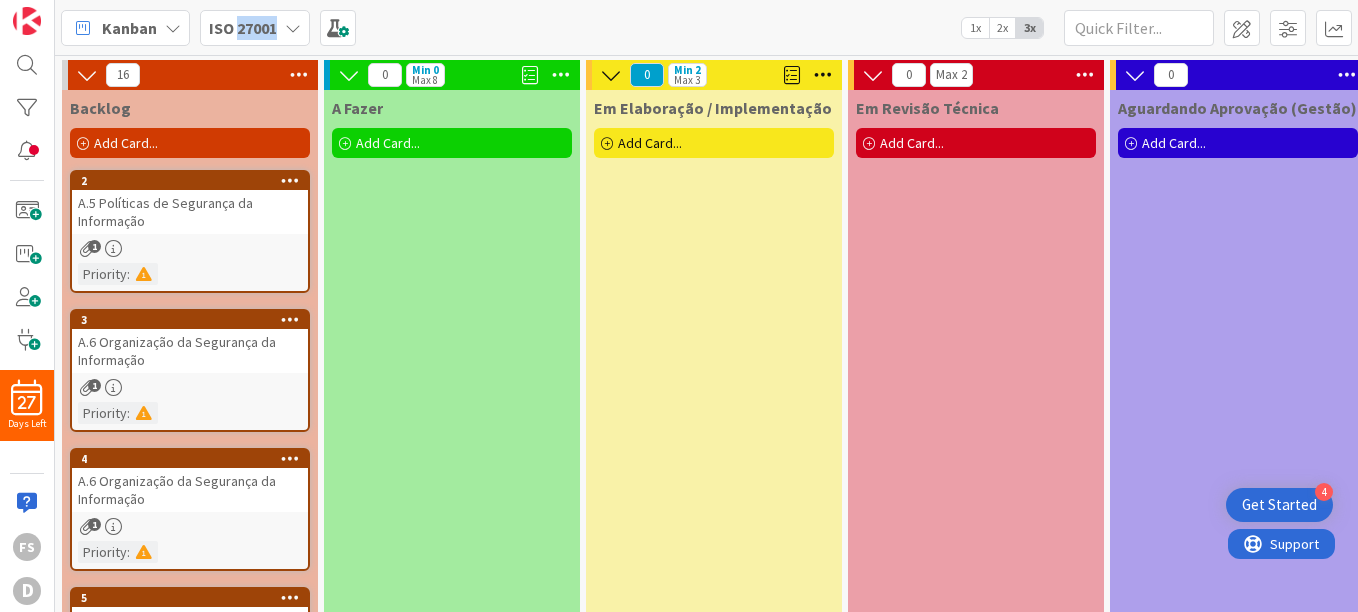scroll, scrollTop: 0, scrollLeft: 0, axis: both 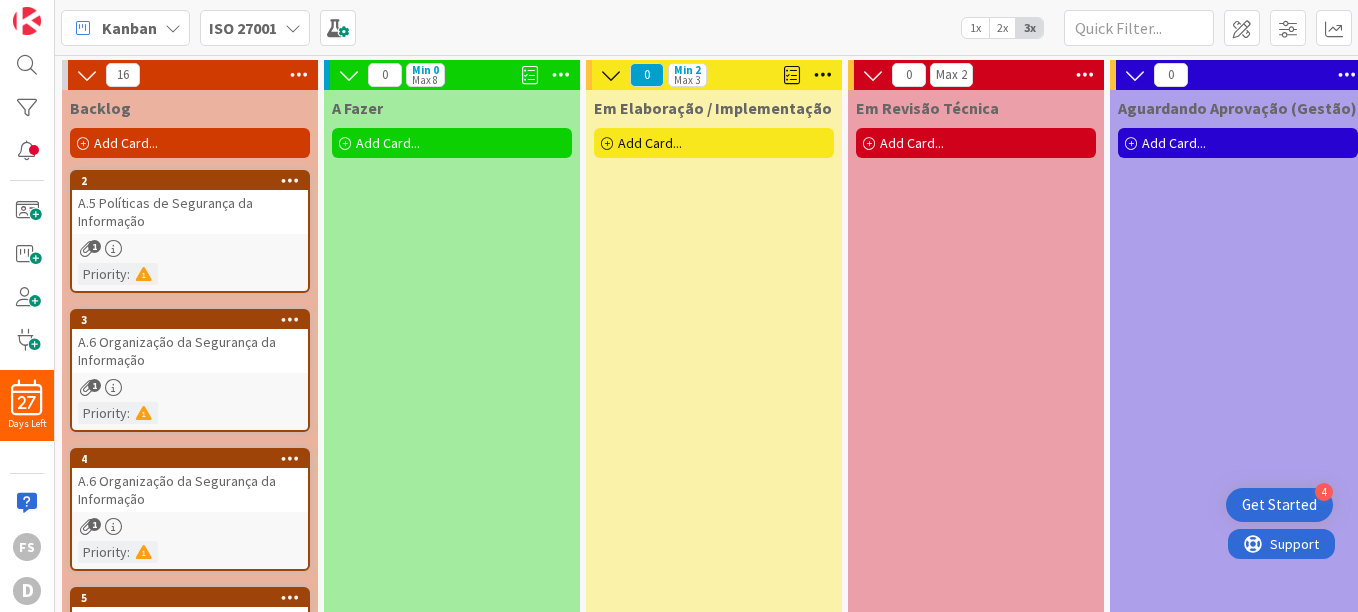 drag, startPoint x: 255, startPoint y: 21, endPoint x: 640, endPoint y: 34, distance: 385.21942 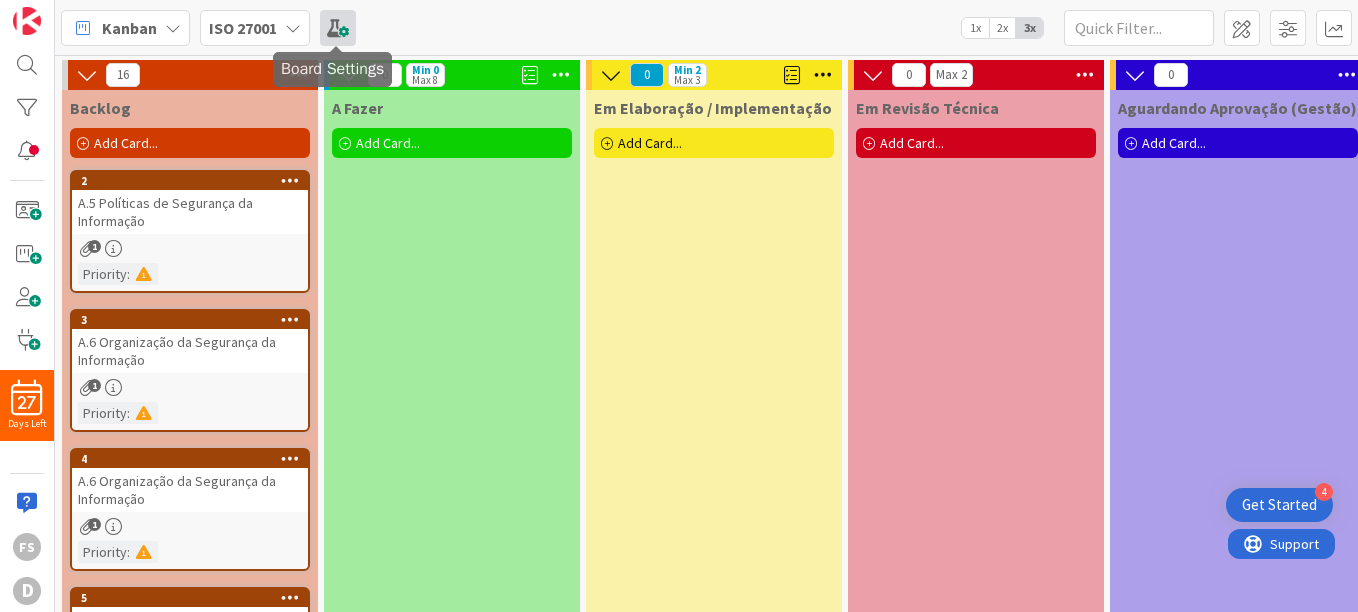 click at bounding box center (338, 28) 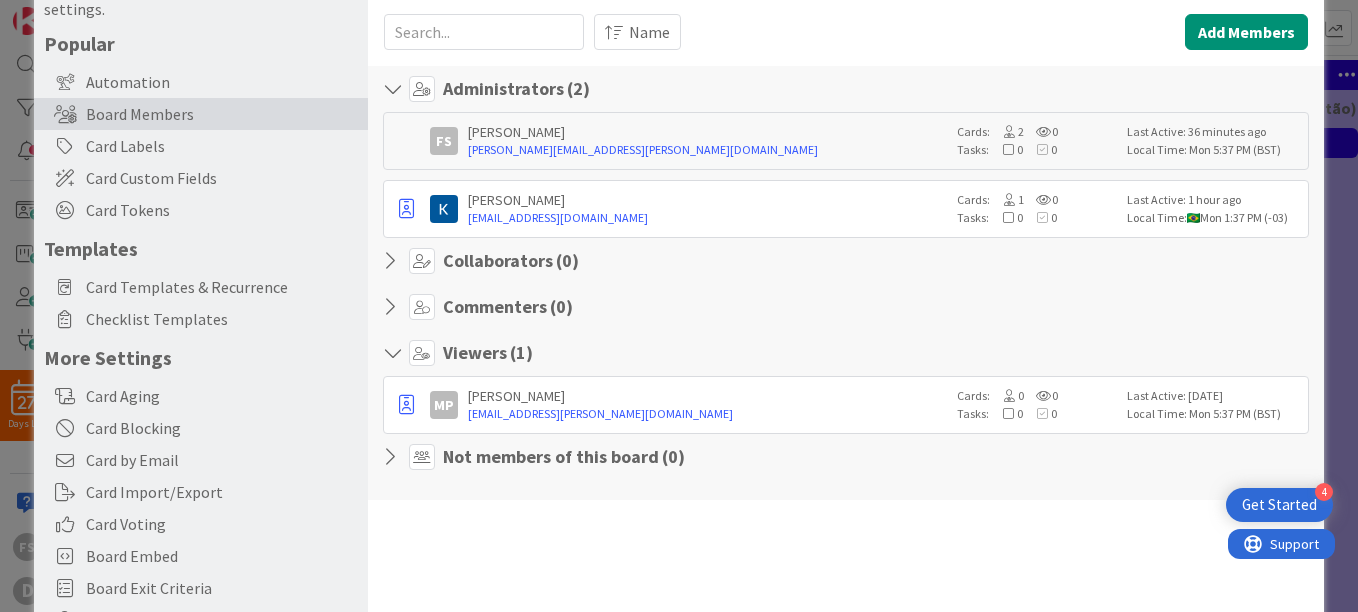 scroll, scrollTop: 104, scrollLeft: 0, axis: vertical 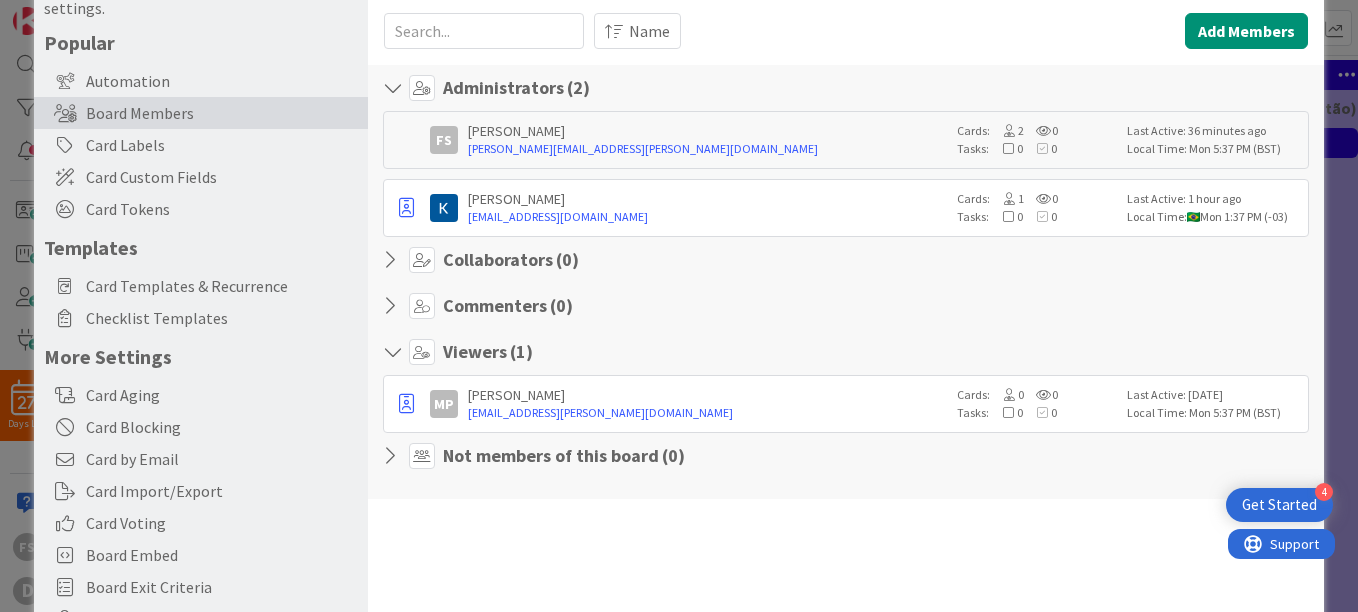 click at bounding box center [396, 260] 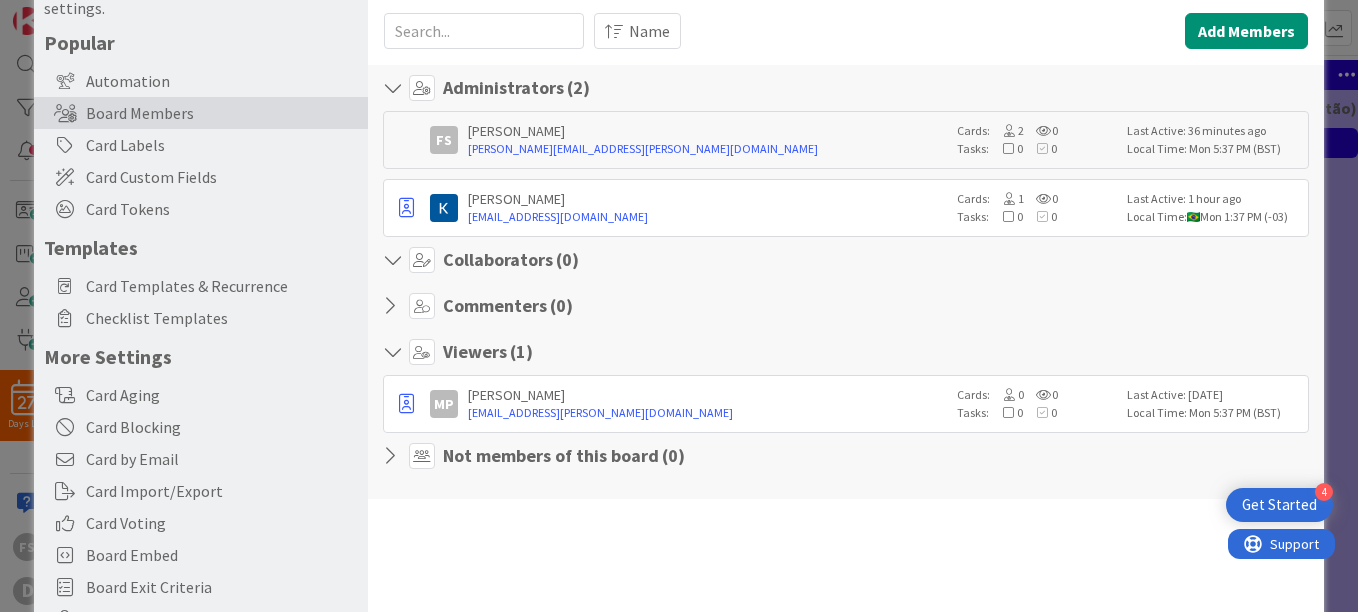click on "Commenters ( 0 )" at bounding box center (846, 306) 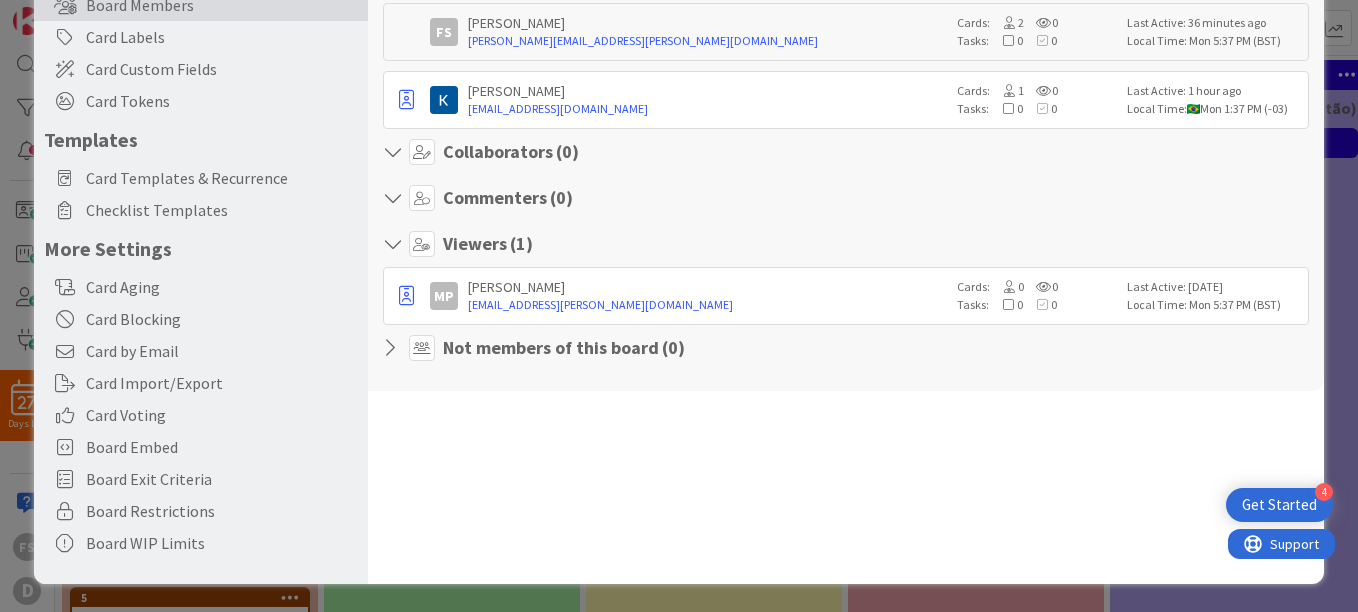 scroll, scrollTop: 0, scrollLeft: 0, axis: both 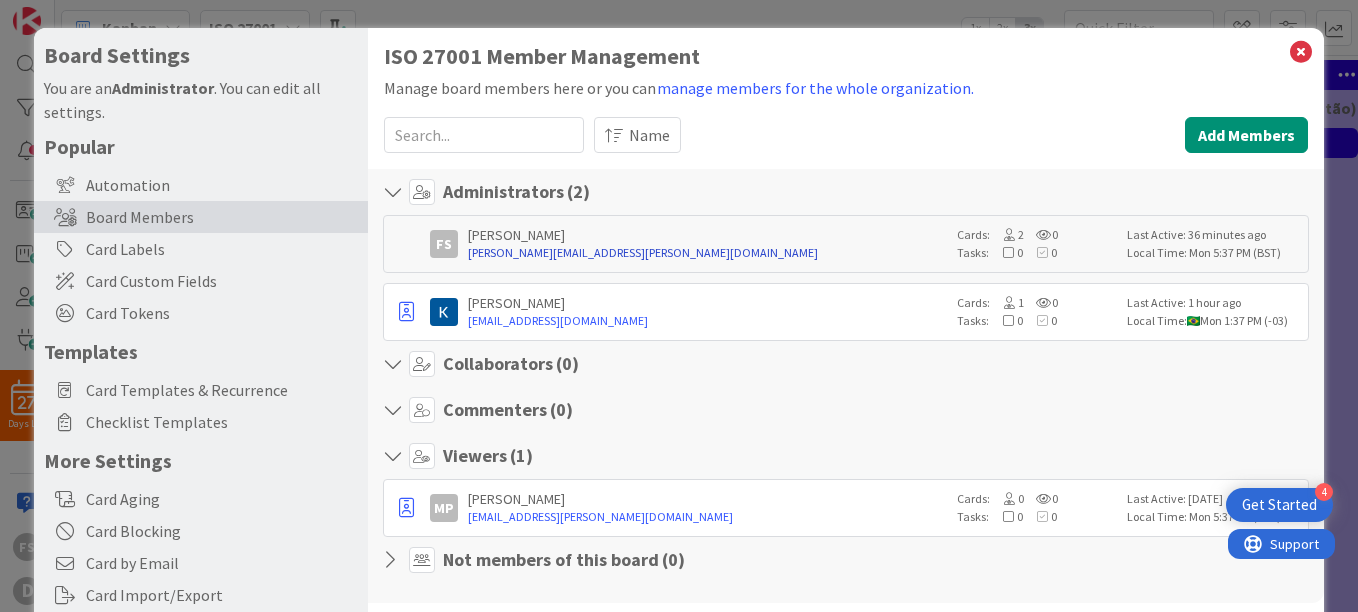 click on "[PERSON_NAME][EMAIL_ADDRESS][PERSON_NAME][DOMAIN_NAME]" at bounding box center (707, 253) 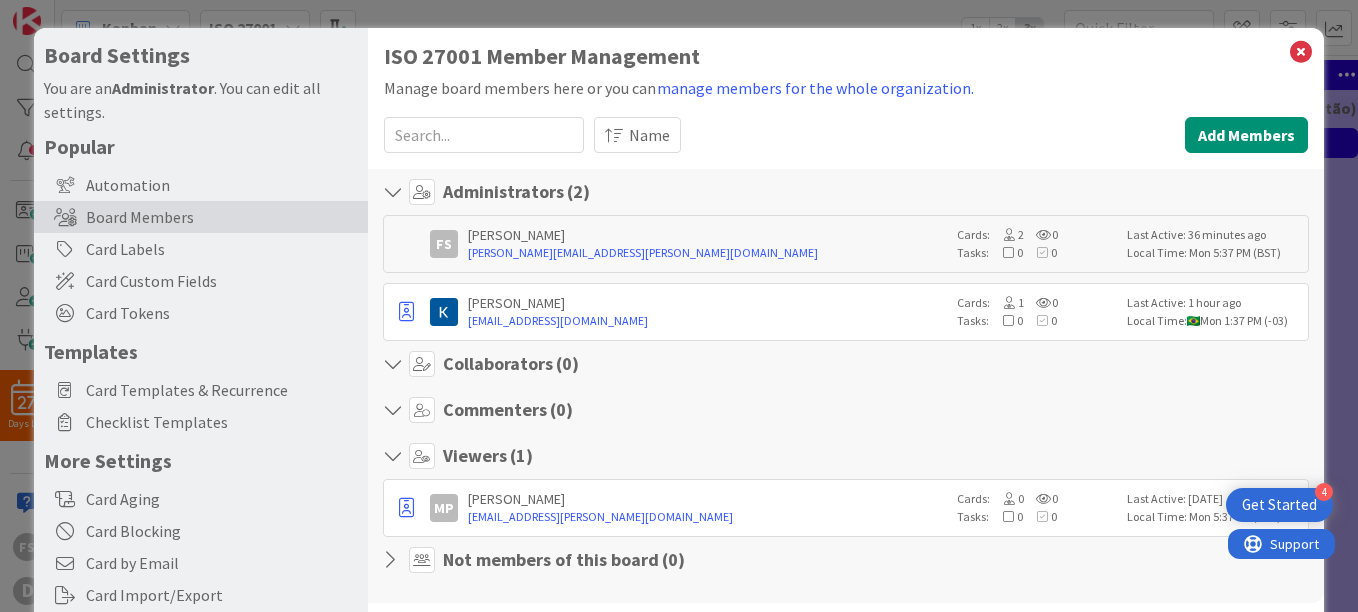 click on "Name" at bounding box center (884, 135) 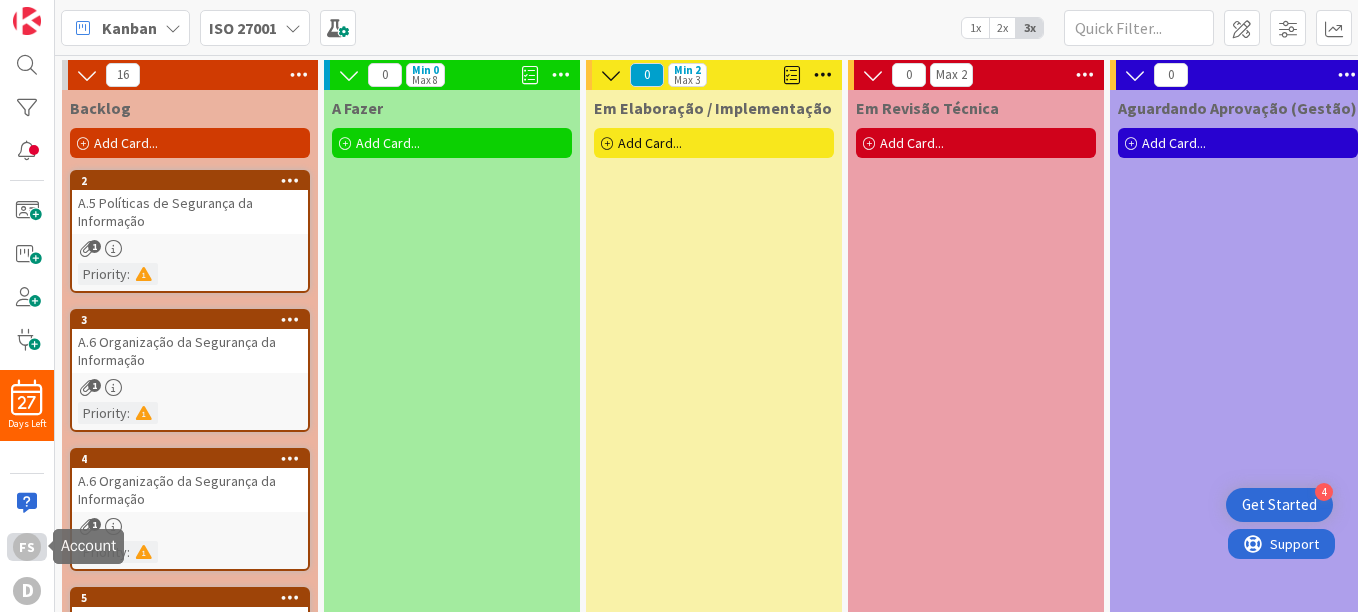 click on "FS" at bounding box center (27, 547) 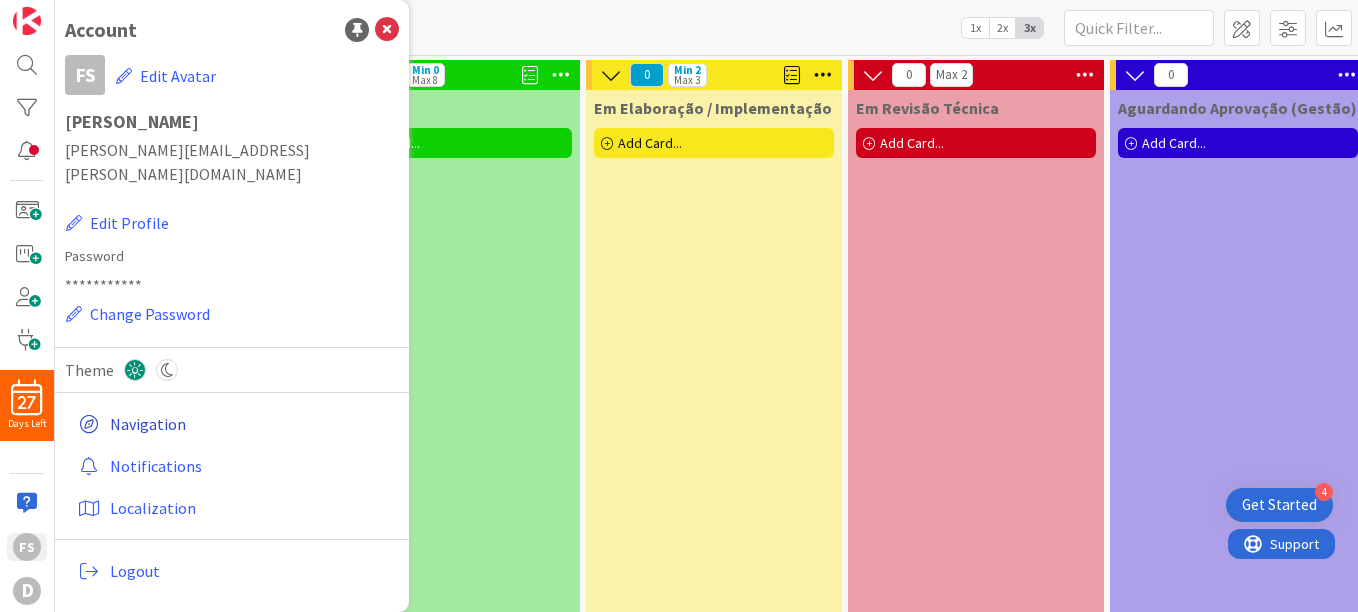 click on "Navigation" at bounding box center [234, 424] 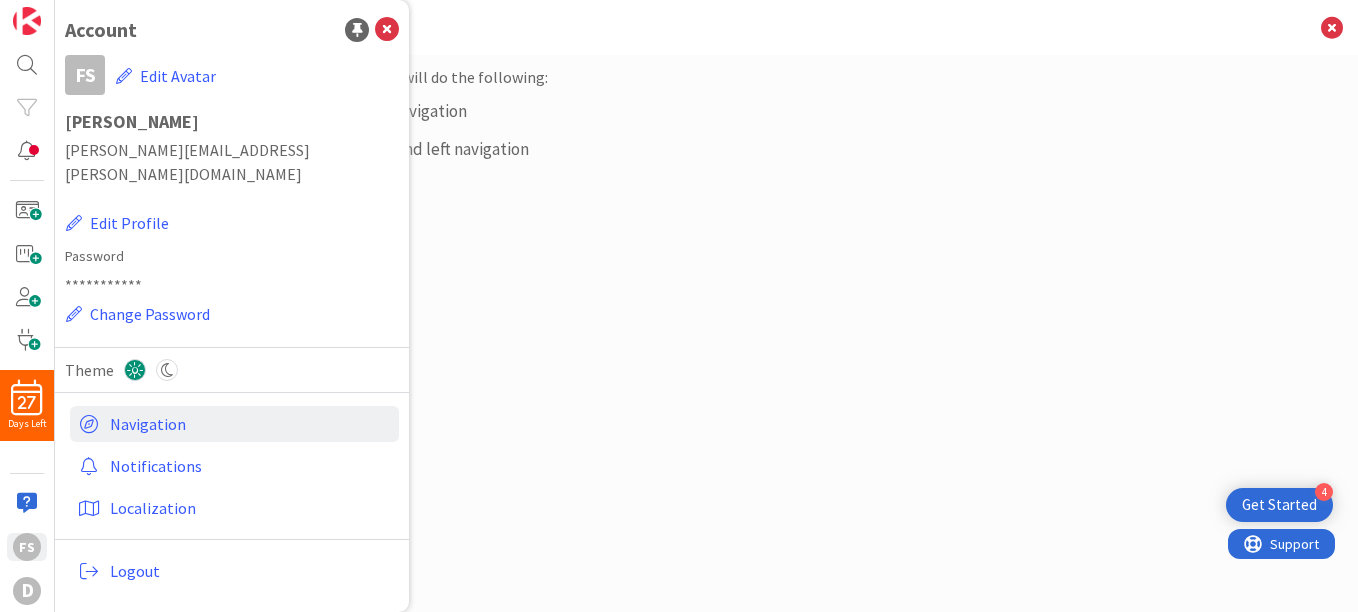 scroll, scrollTop: 0, scrollLeft: 0, axis: both 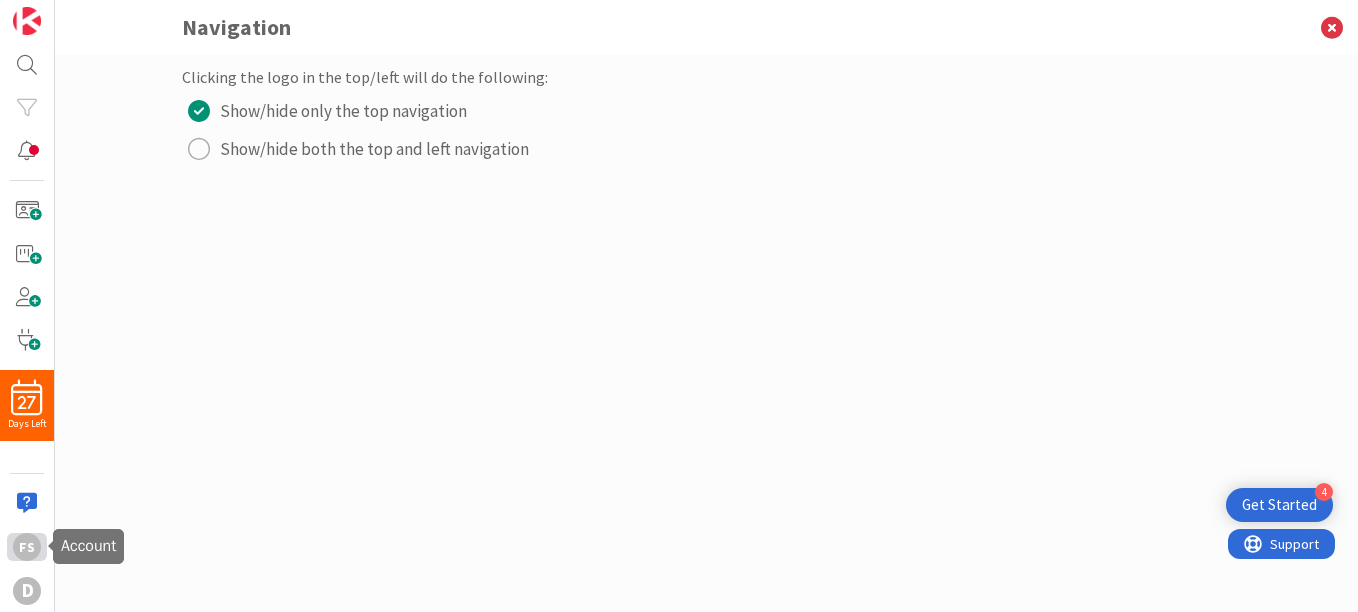 click on "FS" at bounding box center (27, 547) 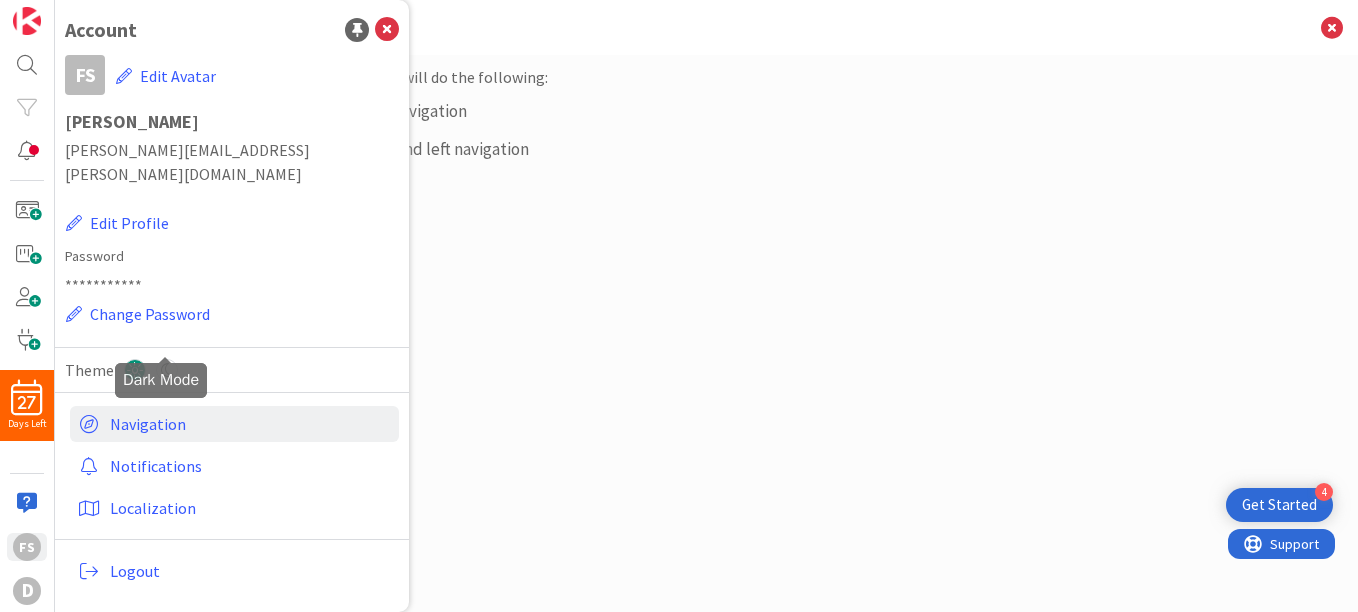 click at bounding box center (167, 370) 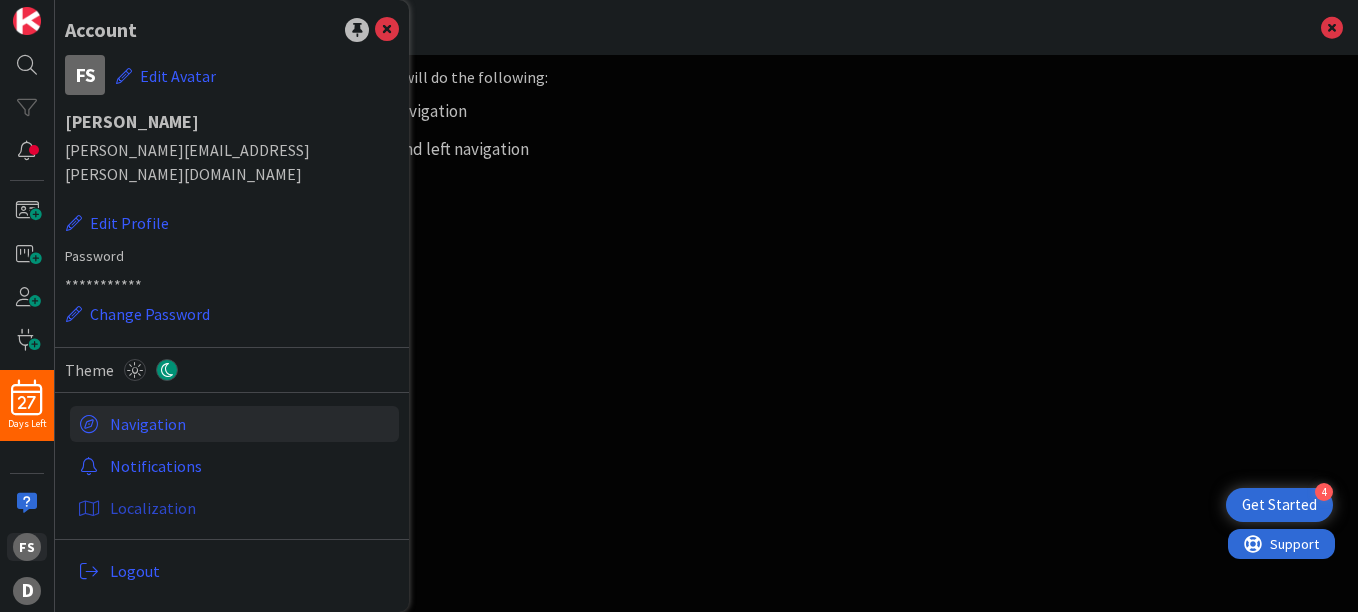 click on "Localization" at bounding box center (234, 508) 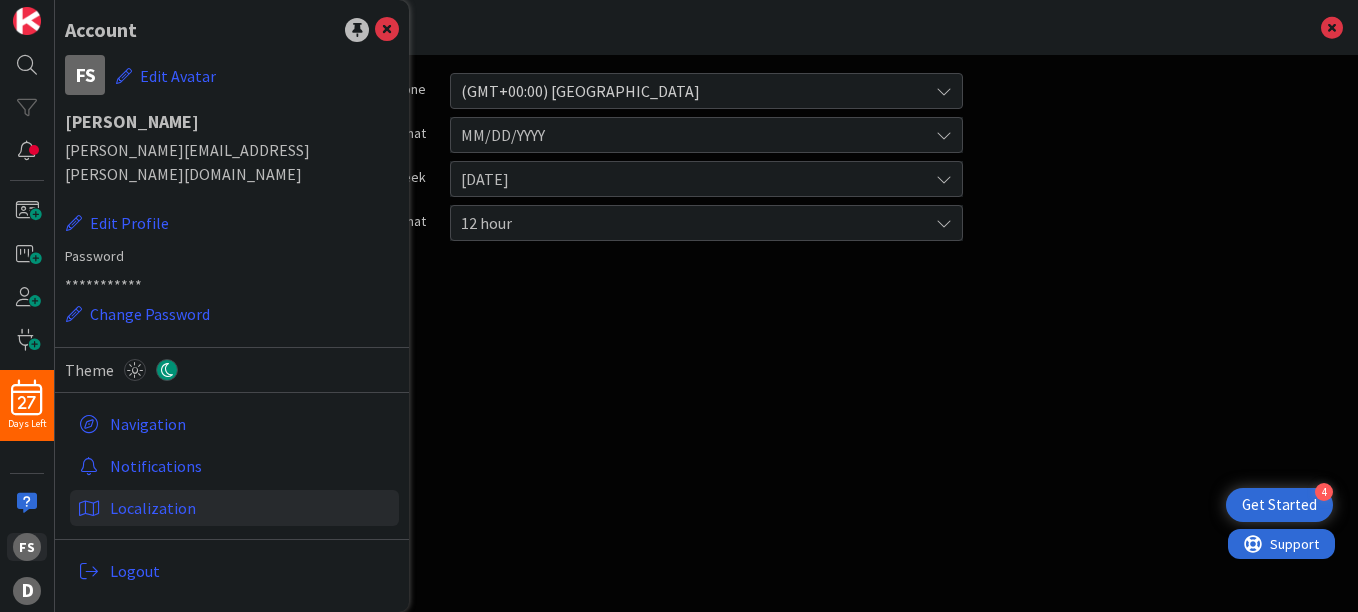 scroll, scrollTop: 0, scrollLeft: 0, axis: both 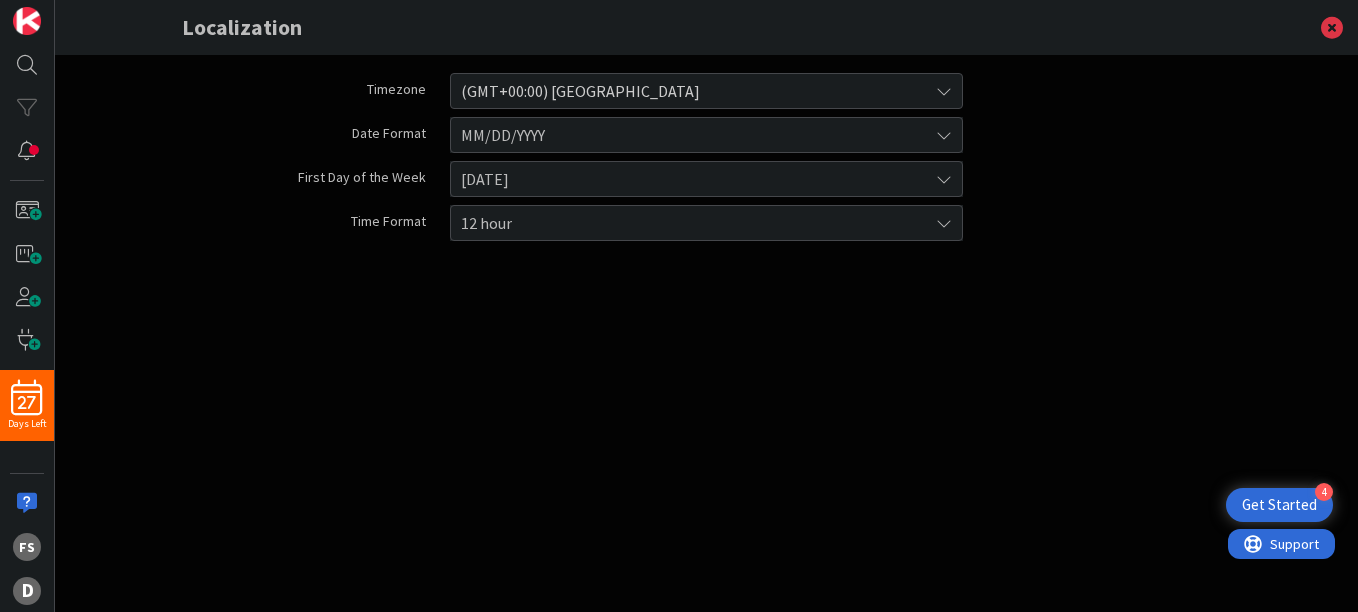 click on "(GMT+00:00) [GEOGRAPHIC_DATA]" at bounding box center [689, 91] 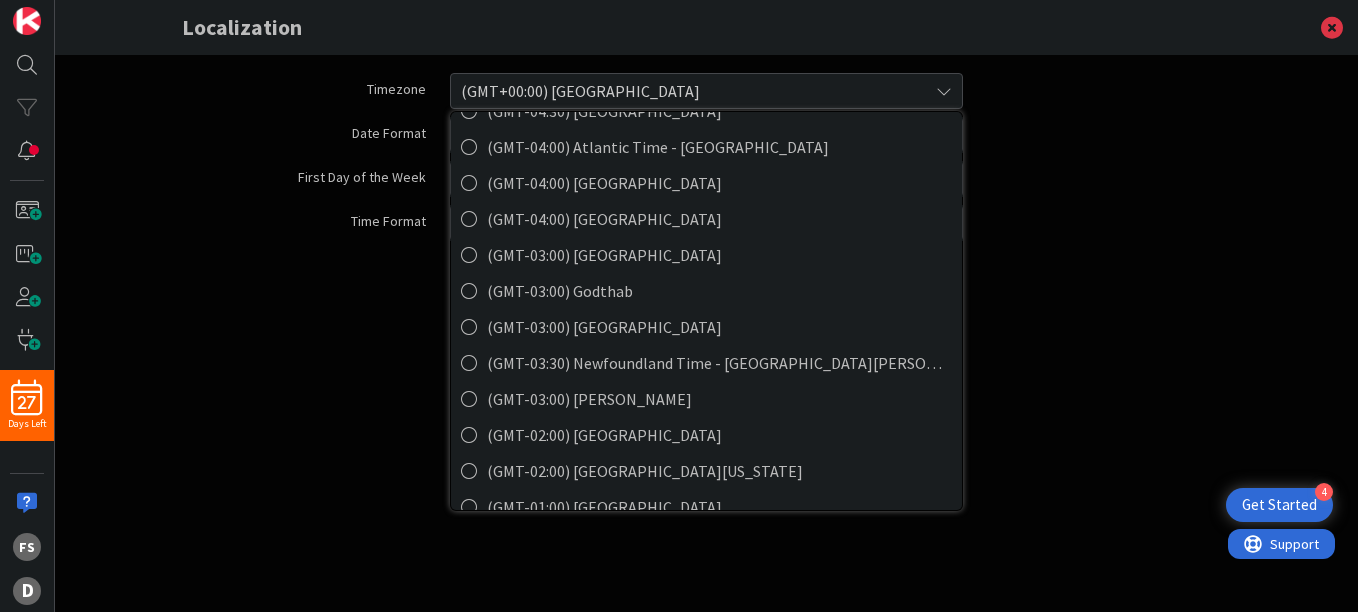 scroll, scrollTop: 588, scrollLeft: 0, axis: vertical 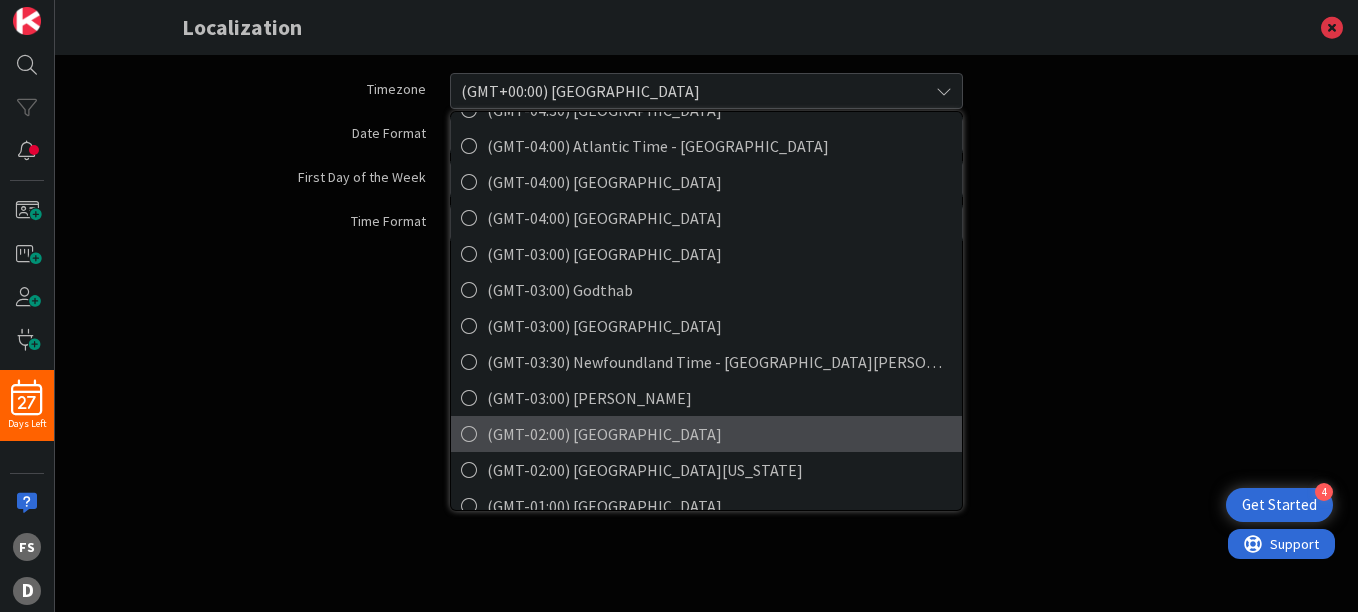 click on "(GMT-02:00) [GEOGRAPHIC_DATA]" at bounding box center (719, 434) 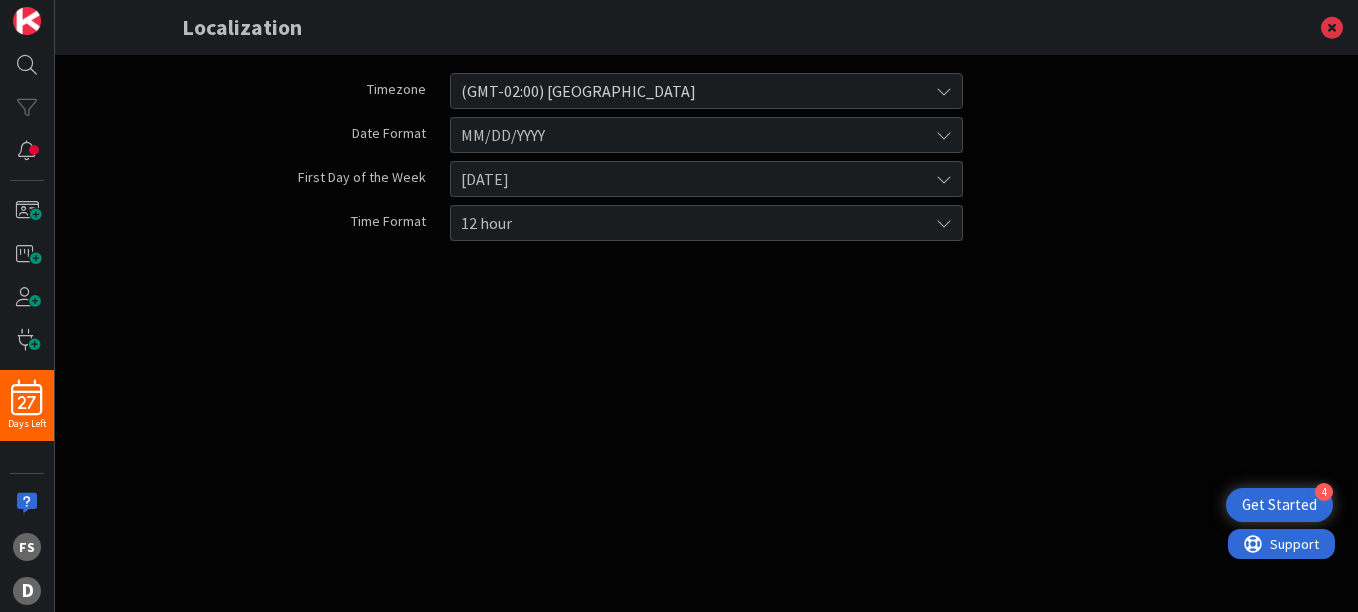 click on "MM/DD/YYYY" at bounding box center (689, 135) 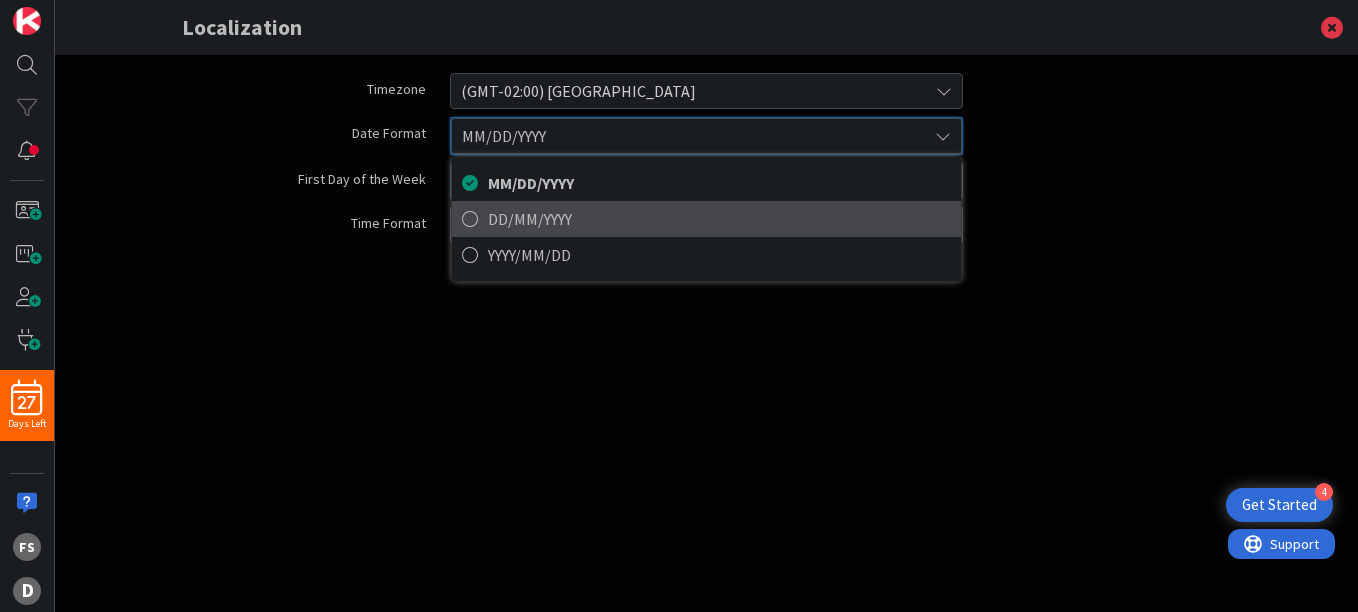 click on "DD/MM/YYYY" at bounding box center (719, 219) 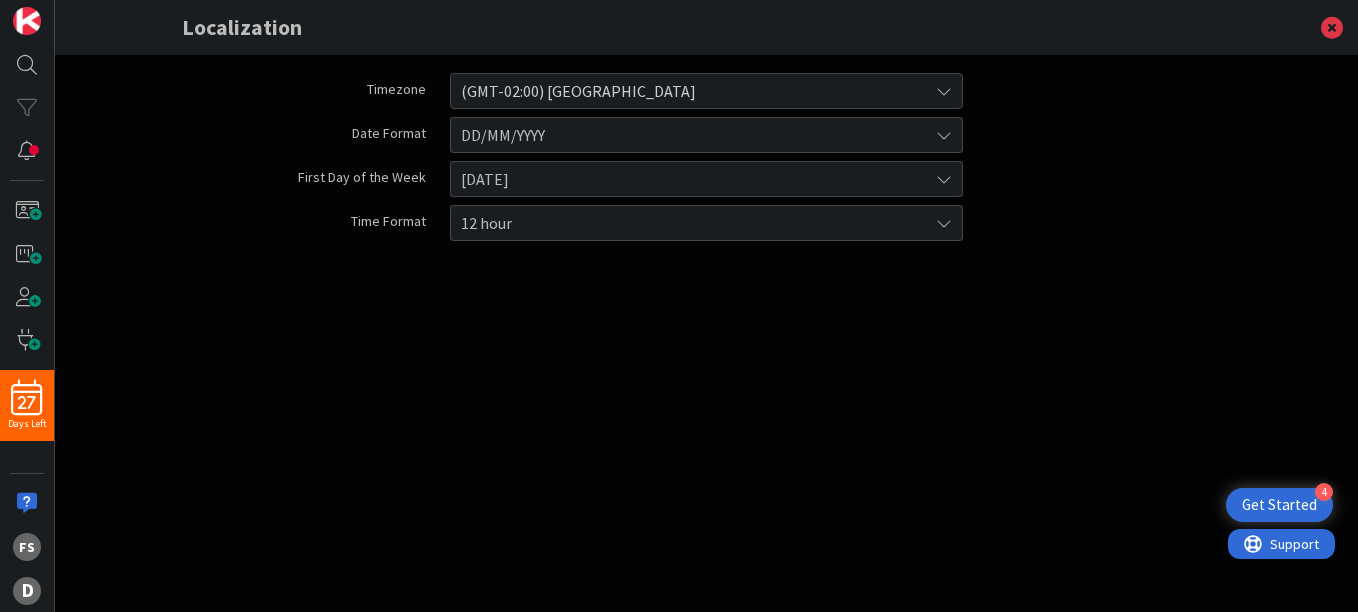 click on "[DATE]" at bounding box center (689, 135) 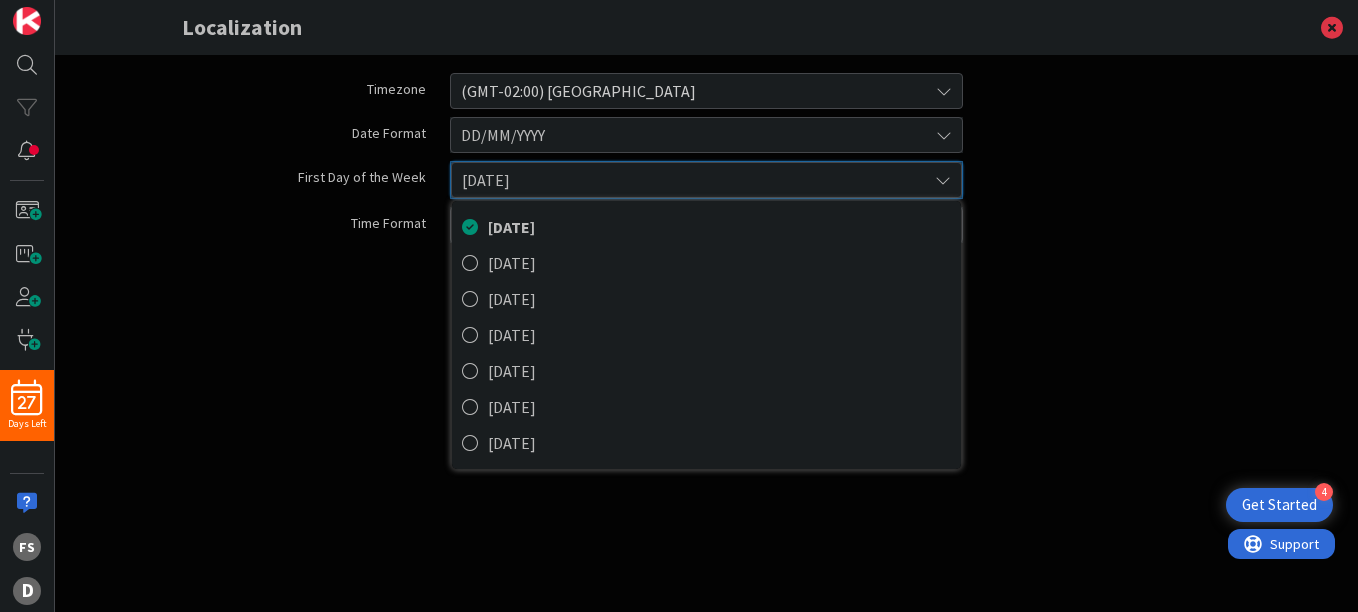 click on "Timezone (GMT-02:00) [GEOGRAPHIC_DATA] (GMT-11:00) [GEOGRAPHIC_DATA] (GMT-10:00) [US_STATE] Time (GMT-08:00) Pacific Time (GMT-08:00) Pacific Time - [GEOGRAPHIC_DATA] (GMT-07:00) Mountain Time (GMT-07:00) Mountain Time - [US_STATE] (GMT-07:00) Mountain Time - [GEOGRAPHIC_DATA], [GEOGRAPHIC_DATA] (GMT-06:00) Central Time (GMT-06:00) Central Time - [GEOGRAPHIC_DATA] (GMT-06:00) Central Time - [GEOGRAPHIC_DATA] (GMT-06:00) [GEOGRAPHIC_DATA] (GMT-05:00) [GEOGRAPHIC_DATA] (GMT-05:00) Eastern Time (GMT-05:00) [GEOGRAPHIC_DATA] (GMT-04:30) [GEOGRAPHIC_DATA] (GMT-04:00) Atlantic Time - [GEOGRAPHIC_DATA] (GMT-04:00) [GEOGRAPHIC_DATA] (GMT-04:00) [GEOGRAPHIC_DATA] (GMT-03:00) [GEOGRAPHIC_DATA] (GMT-03:00) [GEOGRAPHIC_DATA] (GMT-03:00) [GEOGRAPHIC_DATA] (GMT-03:30) [GEOGRAPHIC_DATA] Time - [GEOGRAPHIC_DATA][PERSON_NAME] (GMT-03:00) [GEOGRAPHIC_DATA] (GMT-02:00) [GEOGRAPHIC_DATA] (GMT-02:00) [GEOGRAPHIC_DATA][US_STATE] (GMT-01:00) [GEOGRAPHIC_DATA] (GMT-01:00) [GEOGRAPHIC_DATA] (GMT+00:00) [GEOGRAPHIC_DATA] (GMT+00:00) [GEOGRAPHIC_DATA] (GMT+00:00) [GEOGRAPHIC_DATA] (GMT+00:00) [GEOGRAPHIC_DATA] (GMT+00:00) [GEOGRAPHIC_DATA] (GMT+01:00) [GEOGRAPHIC_DATA] (GMT+01:00) [GEOGRAPHIC_DATA] (GMT+01:00) [GEOGRAPHIC_DATA] (GMT+01:00) [GEOGRAPHIC_DATA] (GMT+01:00) [GEOGRAPHIC_DATA] (GMT+01:00) Central European Time - [GEOGRAPHIC_DATA] (GMT+01:00) [GEOGRAPHIC_DATA] [DATE]" at bounding box center (707, 313) 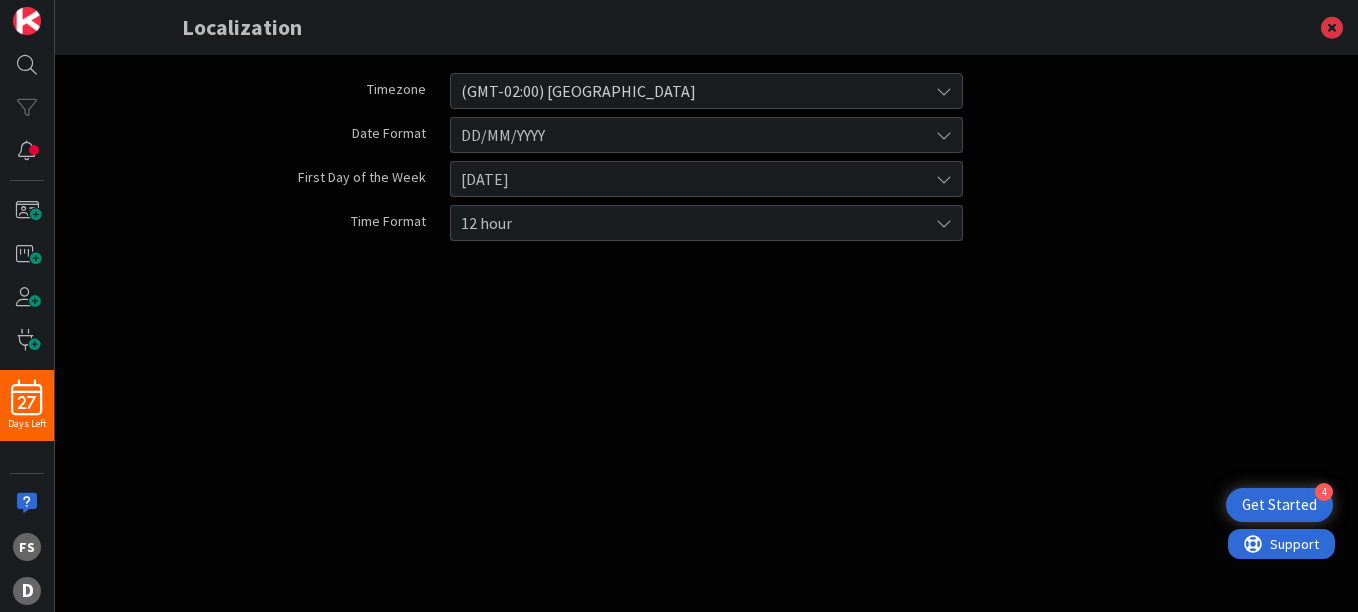 click on "12 hour" at bounding box center [689, 135] 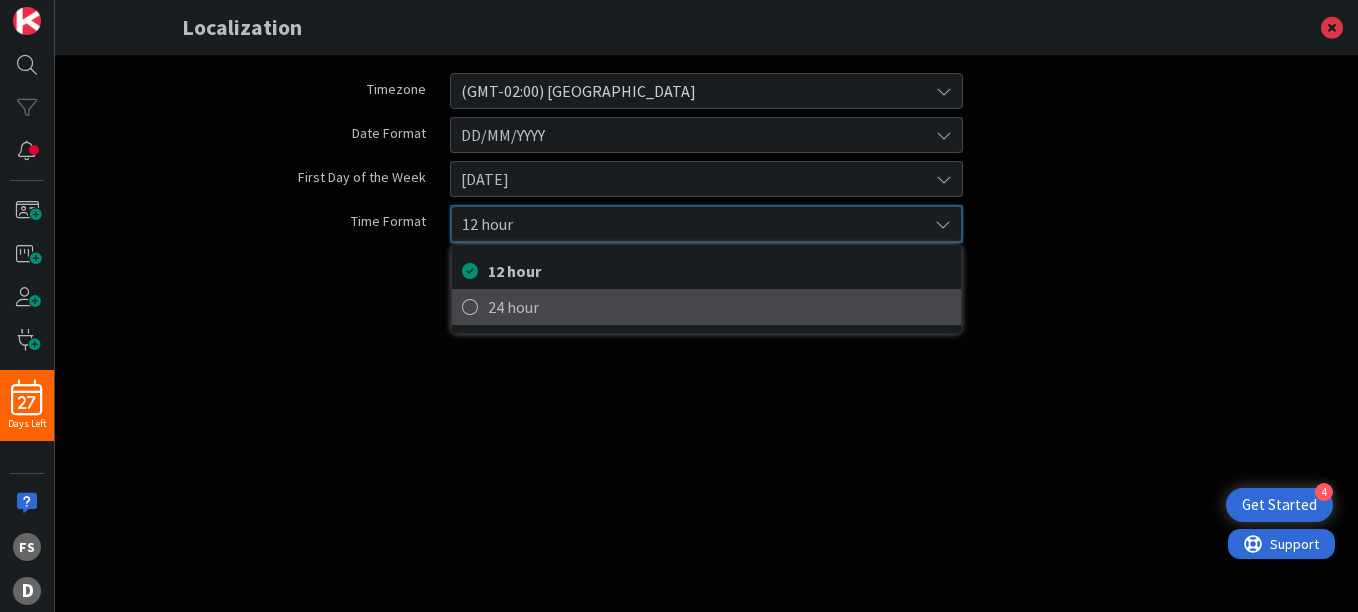click on "24 hour" at bounding box center [719, 307] 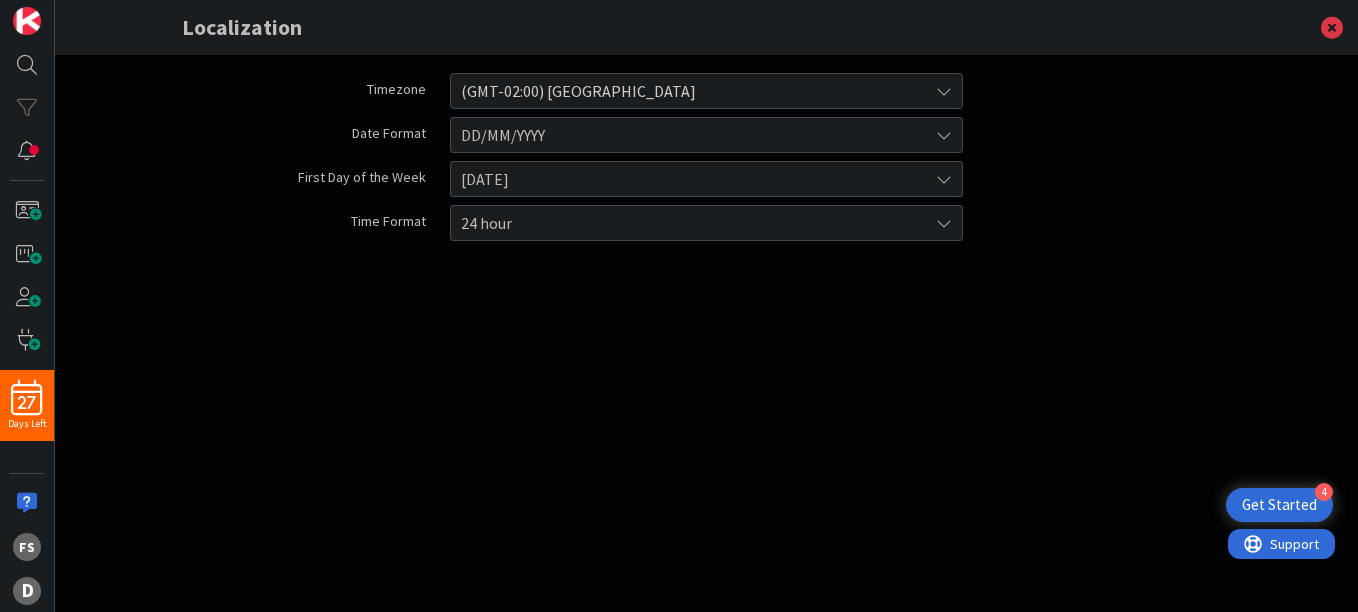 click on "[DATE]" at bounding box center (706, 135) 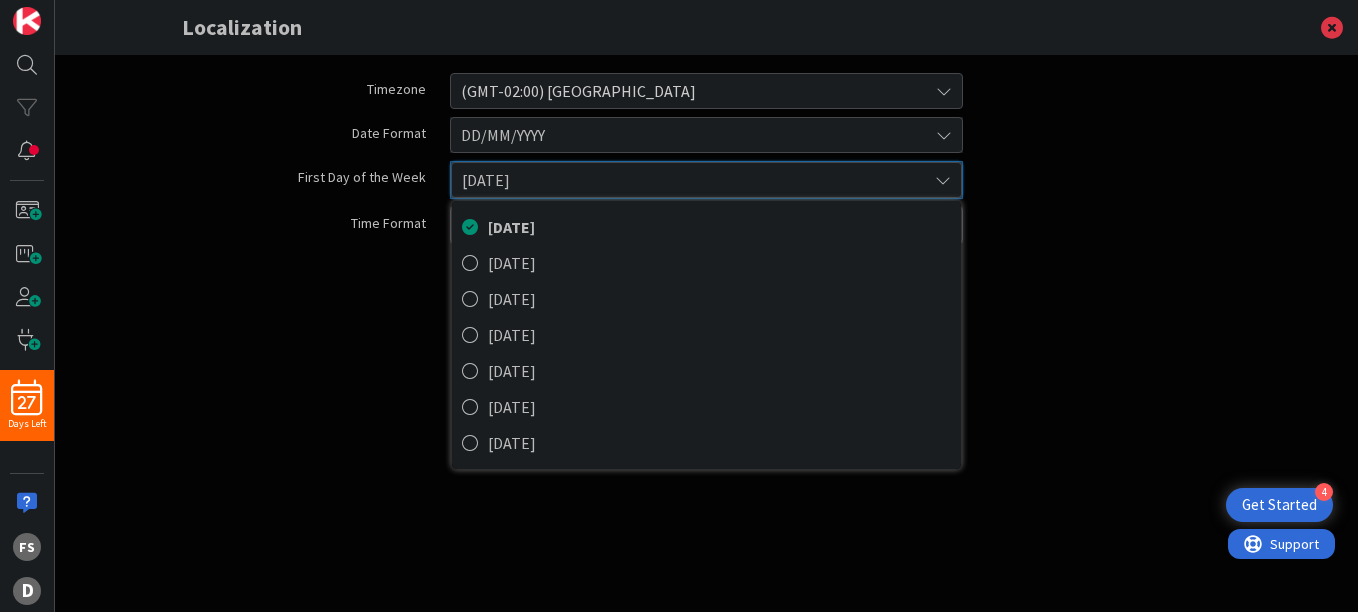 click on "Timezone (GMT-02:00) [GEOGRAPHIC_DATA] (GMT-11:00) [GEOGRAPHIC_DATA] (GMT-10:00) [US_STATE] Time (GMT-08:00) Pacific Time (GMT-08:00) Pacific Time - [GEOGRAPHIC_DATA] (GMT-07:00) Mountain Time (GMT-07:00) Mountain Time - [US_STATE] (GMT-07:00) Mountain Time - [GEOGRAPHIC_DATA], [GEOGRAPHIC_DATA] (GMT-06:00) Central Time (GMT-06:00) Central Time - [GEOGRAPHIC_DATA] (GMT-06:00) Central Time - [GEOGRAPHIC_DATA] (GMT-06:00) [GEOGRAPHIC_DATA] (GMT-05:00) [GEOGRAPHIC_DATA] (GMT-05:00) Eastern Time (GMT-05:00) [GEOGRAPHIC_DATA] (GMT-04:30) [GEOGRAPHIC_DATA] (GMT-04:00) Atlantic Time - [GEOGRAPHIC_DATA] (GMT-04:00) [GEOGRAPHIC_DATA] (GMT-04:00) [GEOGRAPHIC_DATA] (GMT-03:00) [GEOGRAPHIC_DATA] (GMT-03:00) [GEOGRAPHIC_DATA] (GMT-03:00) [GEOGRAPHIC_DATA] (GMT-03:30) [GEOGRAPHIC_DATA] Time - [GEOGRAPHIC_DATA][PERSON_NAME] (GMT-03:00) [GEOGRAPHIC_DATA] (GMT-02:00) [GEOGRAPHIC_DATA] (GMT-02:00) [GEOGRAPHIC_DATA][US_STATE] (GMT-01:00) [GEOGRAPHIC_DATA] (GMT-01:00) [GEOGRAPHIC_DATA] (GMT+00:00) [GEOGRAPHIC_DATA] (GMT+00:00) [GEOGRAPHIC_DATA] (GMT+00:00) [GEOGRAPHIC_DATA] (GMT+00:00) [GEOGRAPHIC_DATA] (GMT+00:00) [GEOGRAPHIC_DATA] (GMT+01:00) [GEOGRAPHIC_DATA] (GMT+01:00) [GEOGRAPHIC_DATA] (GMT+01:00) [GEOGRAPHIC_DATA] (GMT+01:00) [GEOGRAPHIC_DATA] (GMT+01:00) [GEOGRAPHIC_DATA] (GMT+01:00) Central European Time - [GEOGRAPHIC_DATA] (GMT+01:00) [GEOGRAPHIC_DATA] [DATE]" at bounding box center (707, 313) 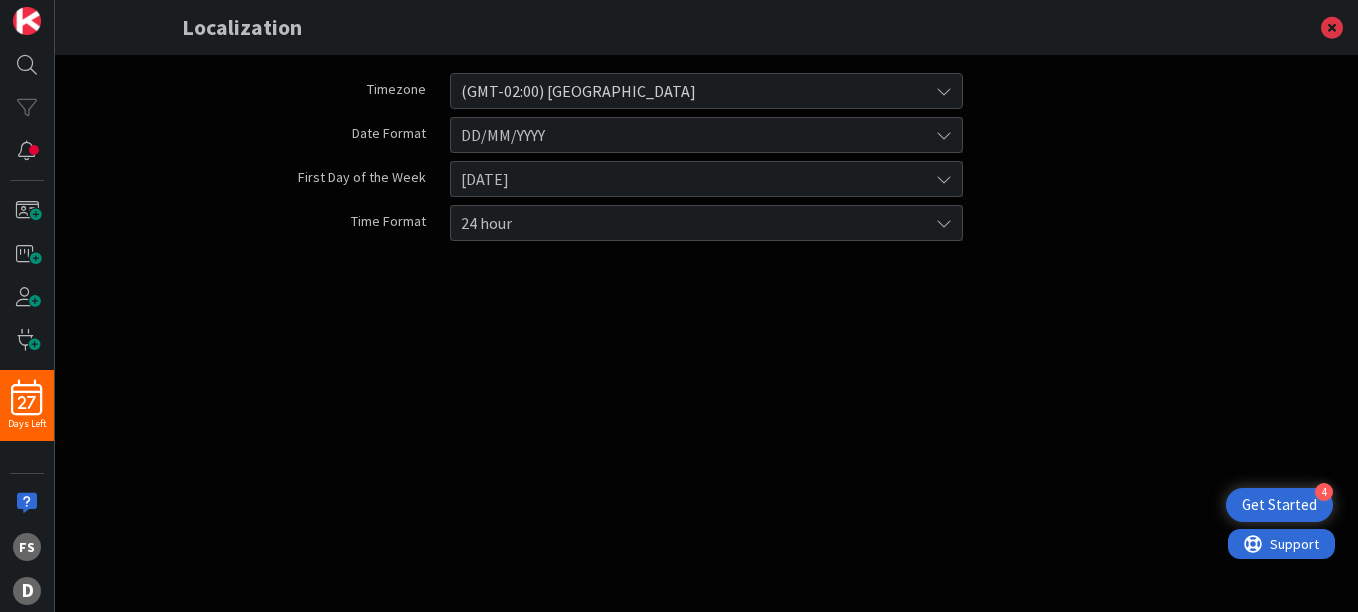 click on "[DATE]" at bounding box center (689, 135) 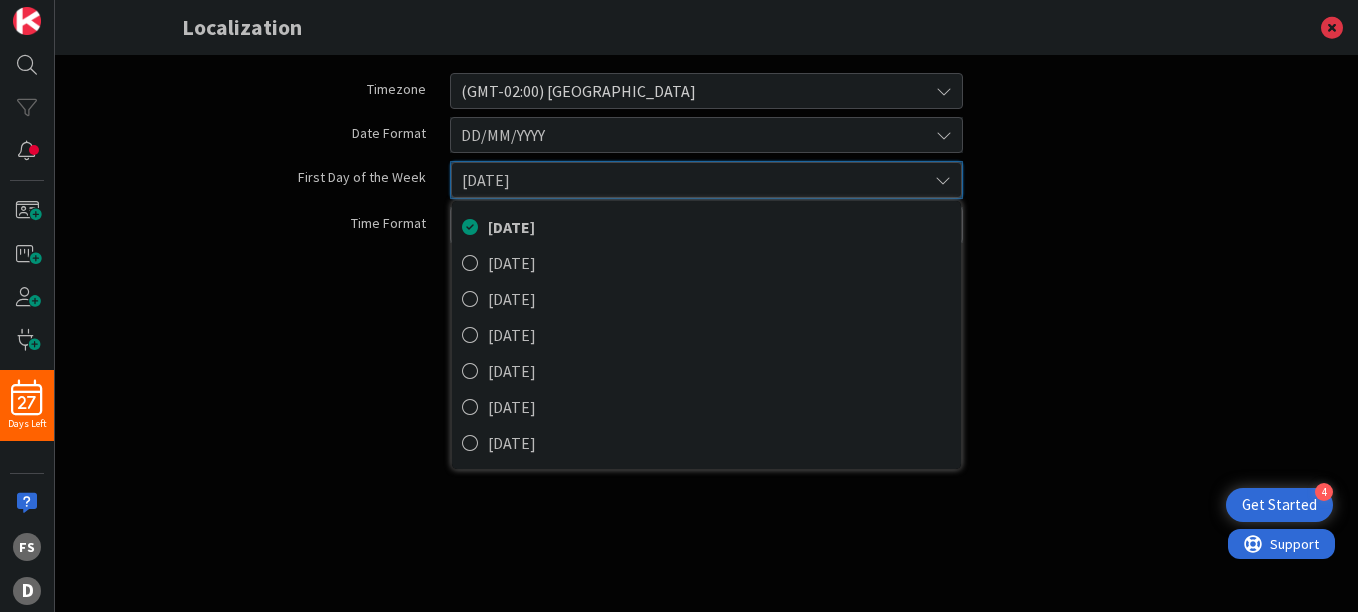 click on "Timezone (GMT-02:00) [GEOGRAPHIC_DATA] (GMT-11:00) [GEOGRAPHIC_DATA] (GMT-10:00) [US_STATE] Time (GMT-08:00) Pacific Time (GMT-08:00) Pacific Time - [GEOGRAPHIC_DATA] (GMT-07:00) Mountain Time (GMT-07:00) Mountain Time - [US_STATE] (GMT-07:00) Mountain Time - [GEOGRAPHIC_DATA], [GEOGRAPHIC_DATA] (GMT-06:00) Central Time (GMT-06:00) Central Time - [GEOGRAPHIC_DATA] (GMT-06:00) Central Time - [GEOGRAPHIC_DATA] (GMT-06:00) [GEOGRAPHIC_DATA] (GMT-05:00) [GEOGRAPHIC_DATA] (GMT-05:00) Eastern Time (GMT-05:00) [GEOGRAPHIC_DATA] (GMT-04:30) [GEOGRAPHIC_DATA] (GMT-04:00) Atlantic Time - [GEOGRAPHIC_DATA] (GMT-04:00) [GEOGRAPHIC_DATA] (GMT-04:00) [GEOGRAPHIC_DATA] (GMT-03:00) [GEOGRAPHIC_DATA] (GMT-03:00) [GEOGRAPHIC_DATA] (GMT-03:00) [GEOGRAPHIC_DATA] (GMT-03:30) [GEOGRAPHIC_DATA] Time - [GEOGRAPHIC_DATA][PERSON_NAME] (GMT-03:00) [GEOGRAPHIC_DATA] (GMT-02:00) [GEOGRAPHIC_DATA] (GMT-02:00) [GEOGRAPHIC_DATA][US_STATE] (GMT-01:00) [GEOGRAPHIC_DATA] (GMT-01:00) [GEOGRAPHIC_DATA] (GMT+00:00) [GEOGRAPHIC_DATA] (GMT+00:00) [GEOGRAPHIC_DATA] (GMT+00:00) [GEOGRAPHIC_DATA] (GMT+00:00) [GEOGRAPHIC_DATA] (GMT+00:00) [GEOGRAPHIC_DATA] (GMT+01:00) [GEOGRAPHIC_DATA] (GMT+01:00) [GEOGRAPHIC_DATA] (GMT+01:00) [GEOGRAPHIC_DATA] (GMT+01:00) [GEOGRAPHIC_DATA] (GMT+01:00) [GEOGRAPHIC_DATA] (GMT+01:00) Central European Time - [GEOGRAPHIC_DATA] (GMT+01:00) [GEOGRAPHIC_DATA] [DATE]" at bounding box center [707, 313] 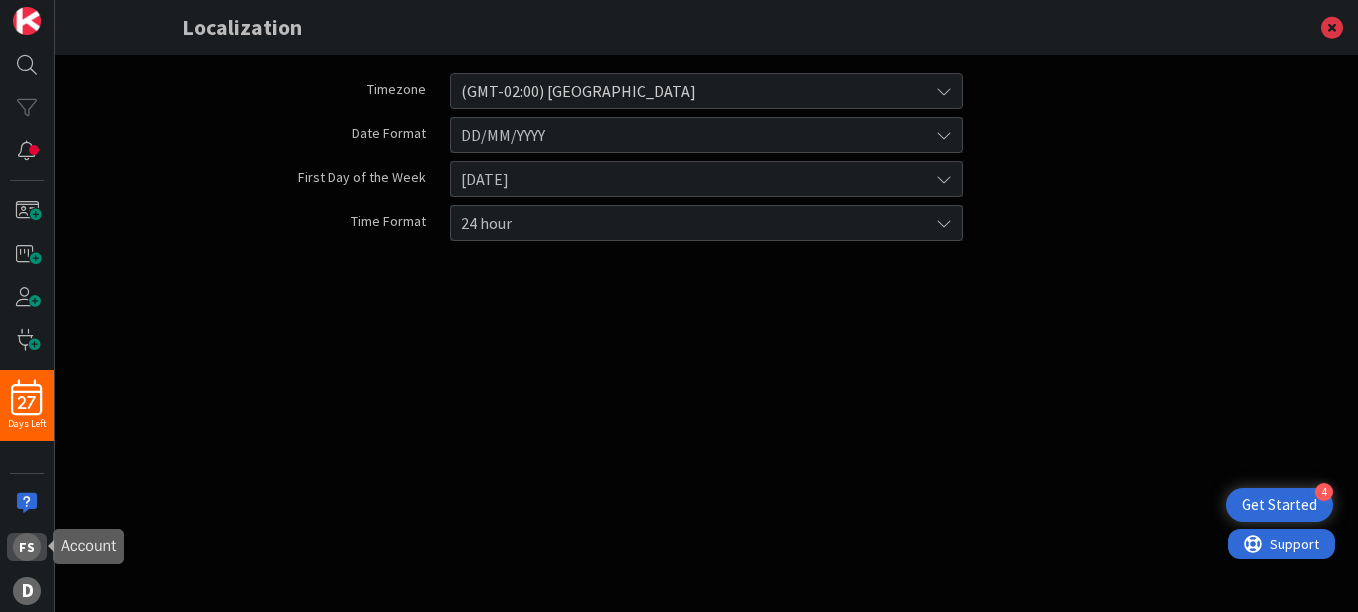 click on "FS" at bounding box center (27, 547) 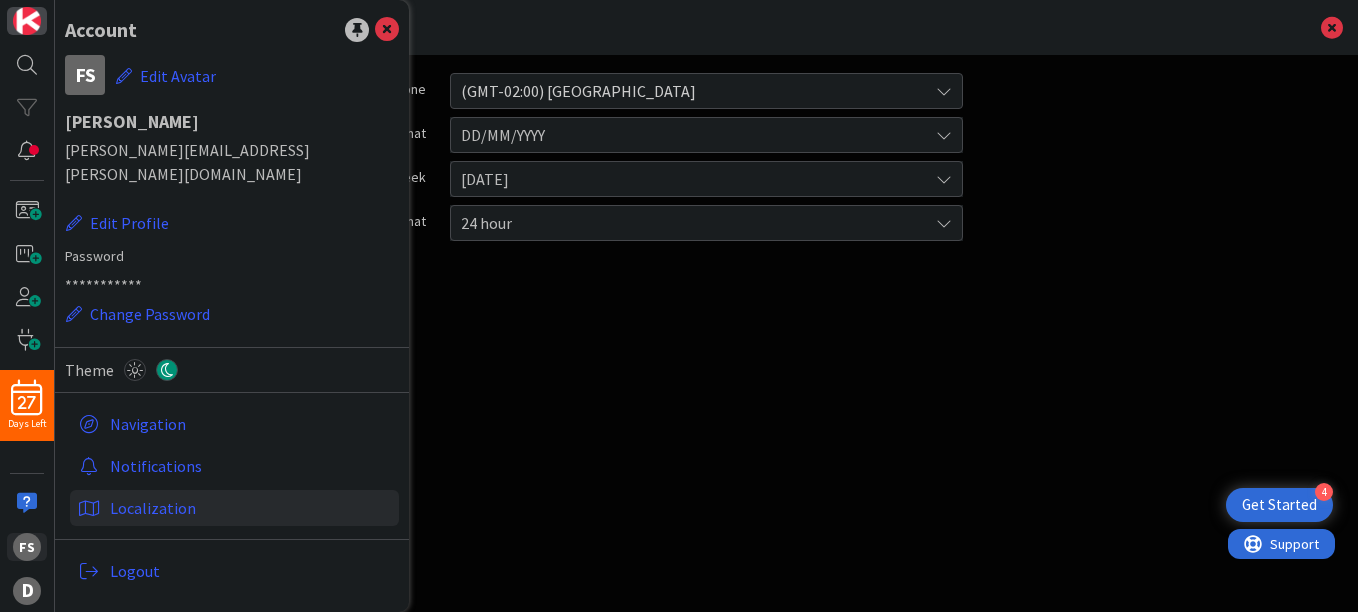click at bounding box center (27, 21) 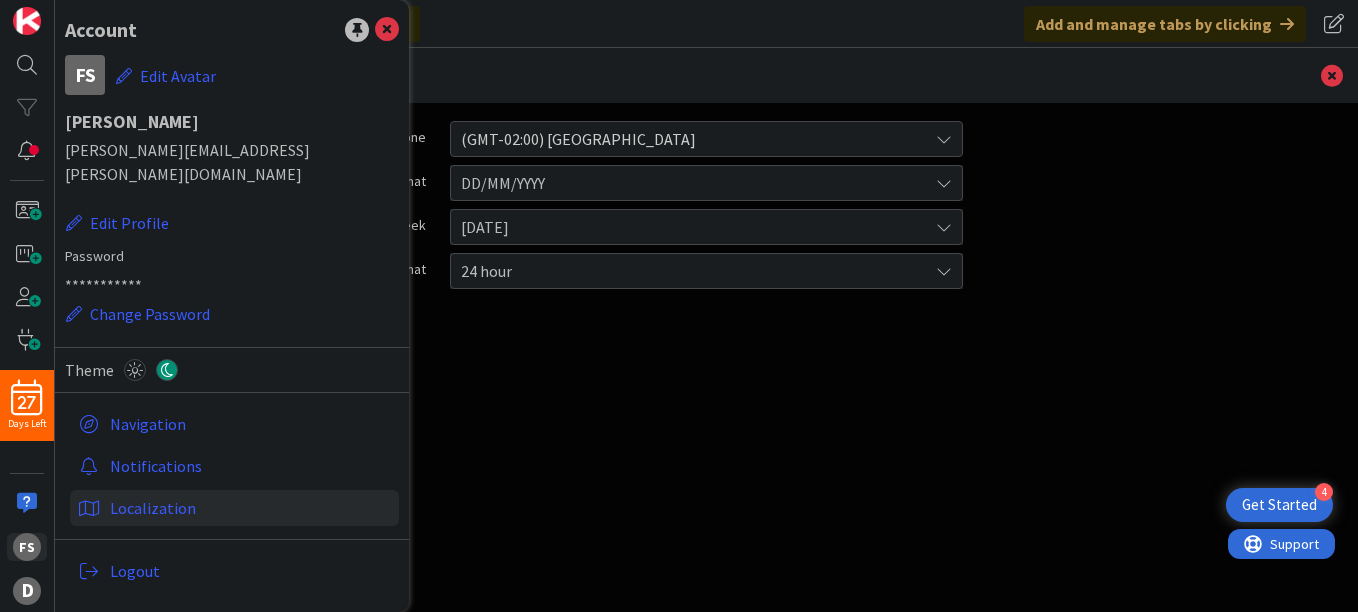 click on "Timezone (GMT-02:00) [GEOGRAPHIC_DATA] (GMT-11:00) [GEOGRAPHIC_DATA] (GMT-10:00) [US_STATE] Time (GMT-08:00) Pacific Time (GMT-08:00) Pacific Time - [GEOGRAPHIC_DATA] (GMT-07:00) Mountain Time (GMT-07:00) Mountain Time - [US_STATE] (GMT-07:00) Mountain Time - [GEOGRAPHIC_DATA], [GEOGRAPHIC_DATA] (GMT-06:00) Central Time (GMT-06:00) Central Time - [GEOGRAPHIC_DATA] (GMT-06:00) Central Time - [GEOGRAPHIC_DATA] (GMT-06:00) [GEOGRAPHIC_DATA] (GMT-05:00) [GEOGRAPHIC_DATA] (GMT-05:00) Eastern Time (GMT-05:00) [GEOGRAPHIC_DATA] (GMT-04:30) [GEOGRAPHIC_DATA] (GMT-04:00) Atlantic Time - [GEOGRAPHIC_DATA] (GMT-04:00) [GEOGRAPHIC_DATA] (GMT-04:00) [GEOGRAPHIC_DATA] (GMT-03:00) [GEOGRAPHIC_DATA] (GMT-03:00) [GEOGRAPHIC_DATA] (GMT-03:00) [GEOGRAPHIC_DATA] (GMT-03:30) [GEOGRAPHIC_DATA] Time - [GEOGRAPHIC_DATA][PERSON_NAME] (GMT-03:00) [GEOGRAPHIC_DATA] (GMT-02:00) [GEOGRAPHIC_DATA] (GMT-02:00) [GEOGRAPHIC_DATA][US_STATE] (GMT-01:00) [GEOGRAPHIC_DATA] (GMT-01:00) [GEOGRAPHIC_DATA] (GMT+00:00) [GEOGRAPHIC_DATA] (GMT+00:00) [GEOGRAPHIC_DATA] (GMT+00:00) [GEOGRAPHIC_DATA] (GMT+00:00) [GEOGRAPHIC_DATA] (GMT+00:00) [GEOGRAPHIC_DATA] (GMT+01:00) [GEOGRAPHIC_DATA] (GMT+01:00) [GEOGRAPHIC_DATA] (GMT+01:00) [GEOGRAPHIC_DATA] (GMT+01:00) [GEOGRAPHIC_DATA] (GMT+01:00) [GEOGRAPHIC_DATA] (GMT+01:00) Central European Time - [GEOGRAPHIC_DATA] (GMT+01:00) [GEOGRAPHIC_DATA] [DATE]" at bounding box center [707, 337] 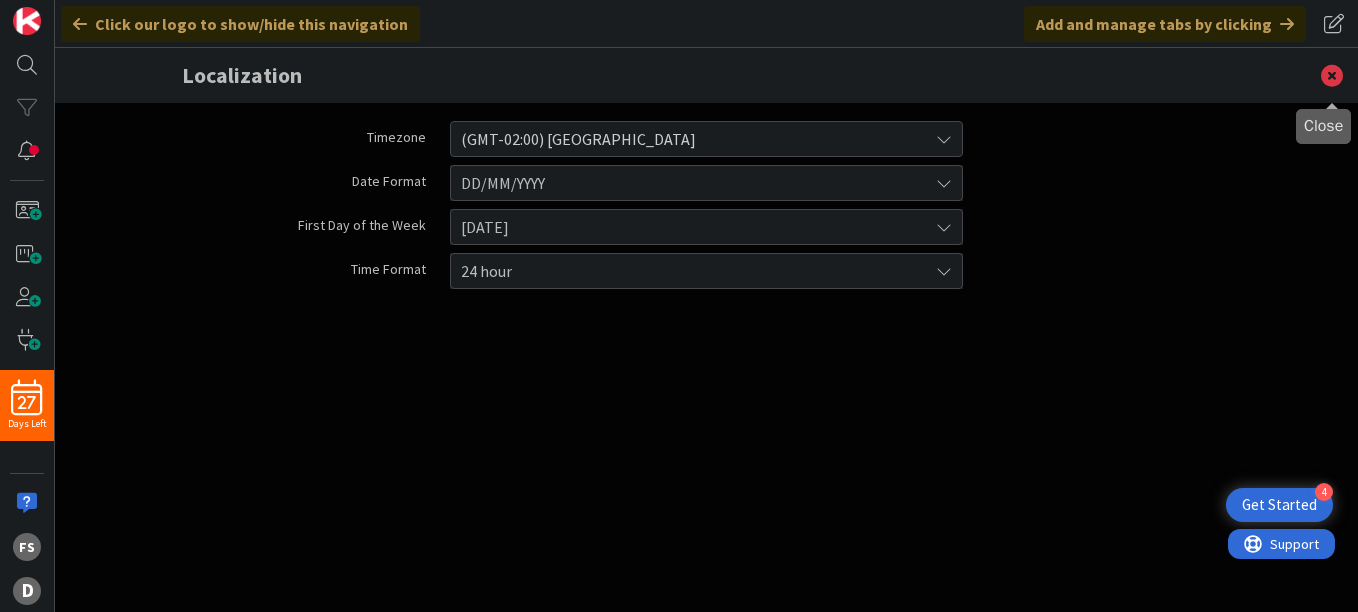 click at bounding box center (1332, 75) 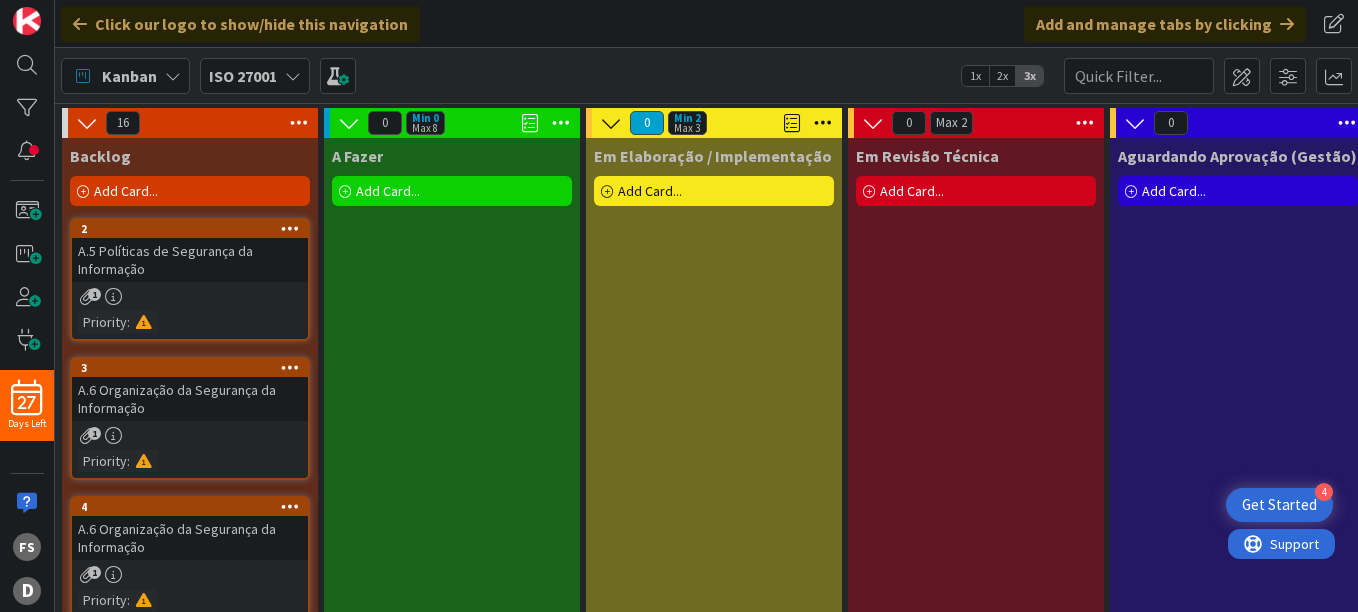 scroll, scrollTop: 0, scrollLeft: 0, axis: both 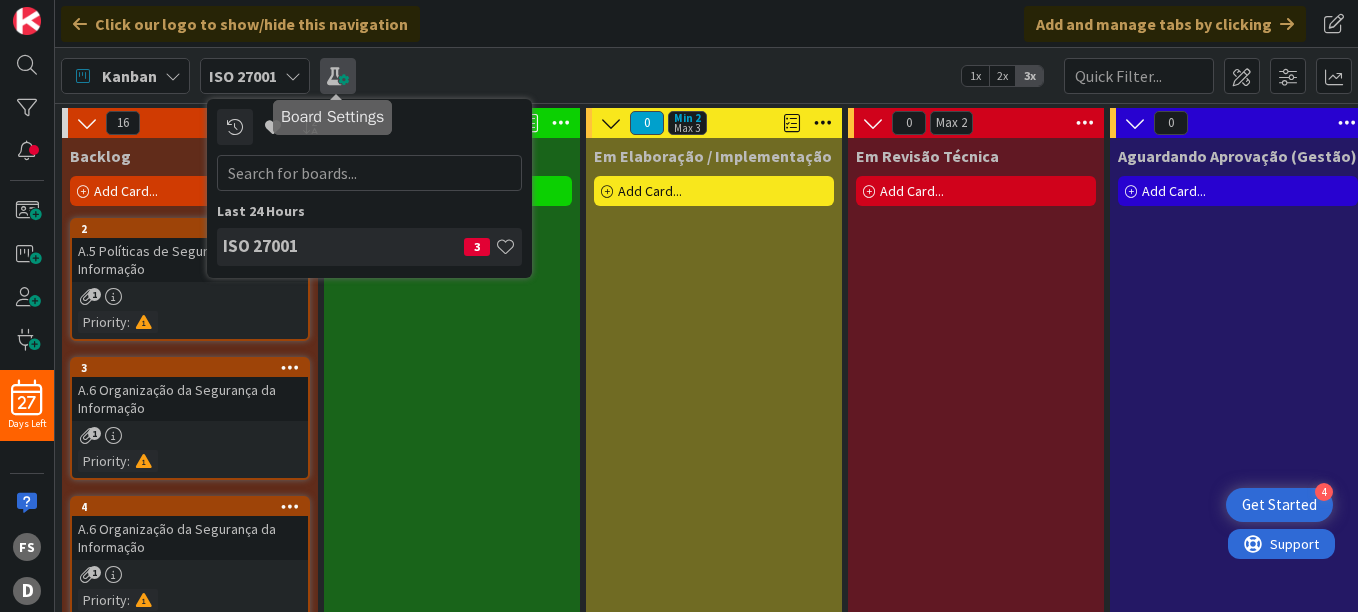 click at bounding box center [338, 76] 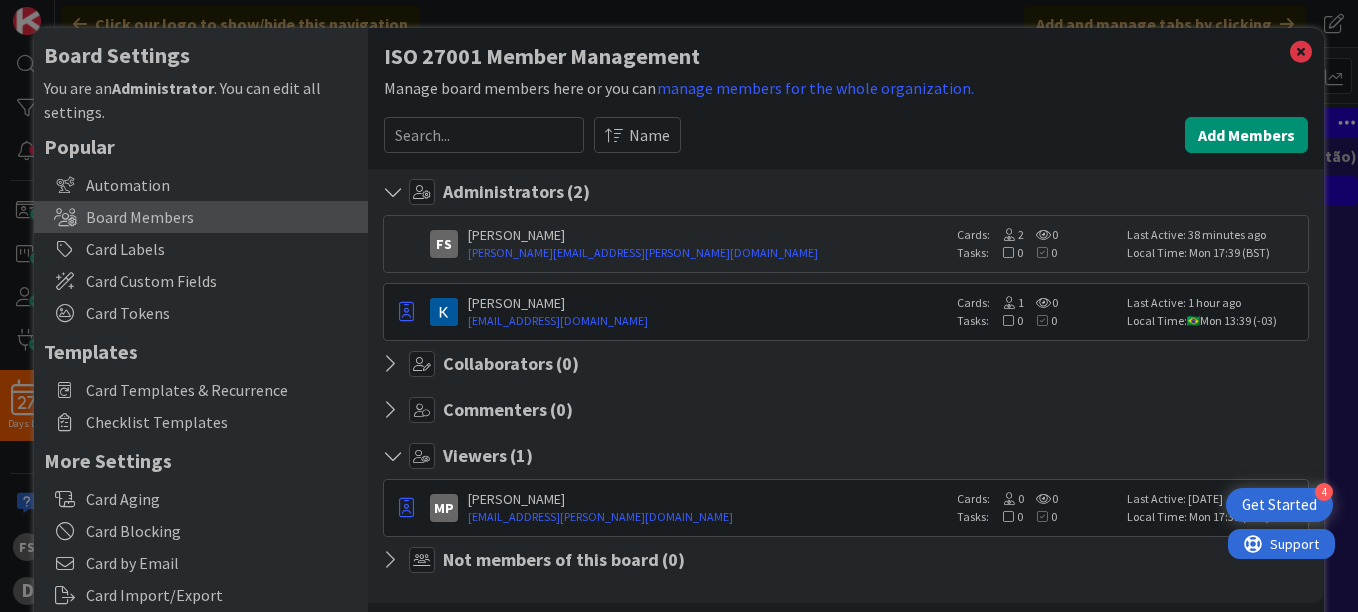click on "Last Active: 38 minutes ago" at bounding box center (1214, 235) 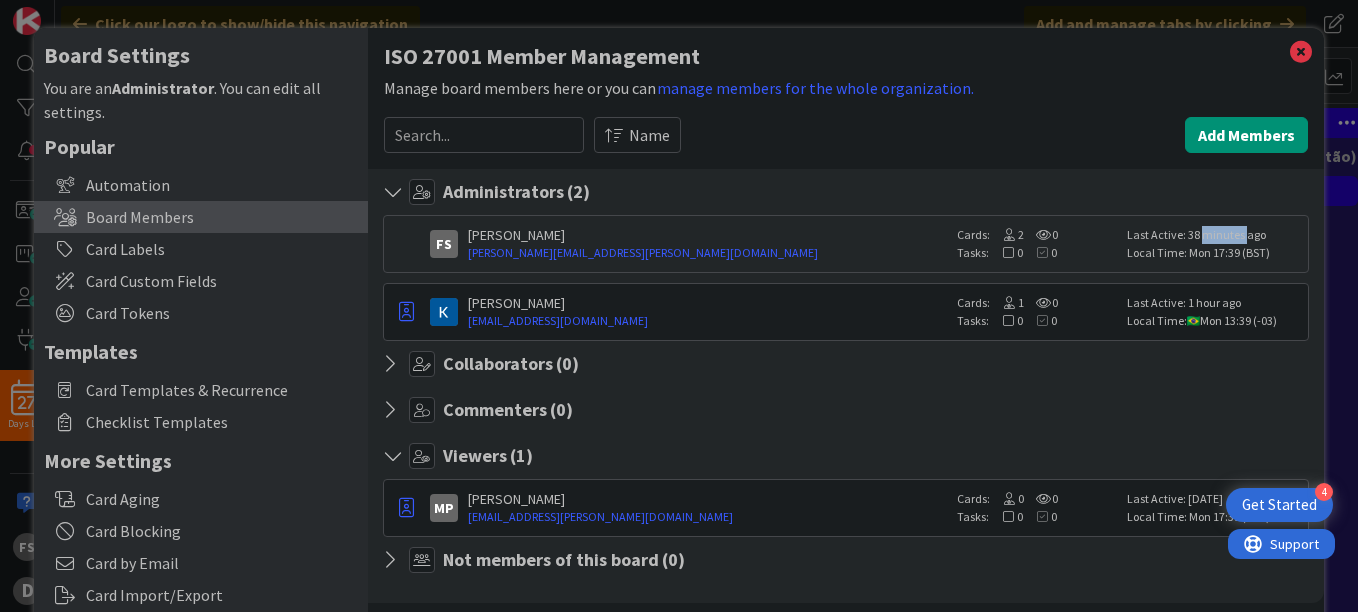 click on "Last Active: 38 minutes ago" at bounding box center (1214, 235) 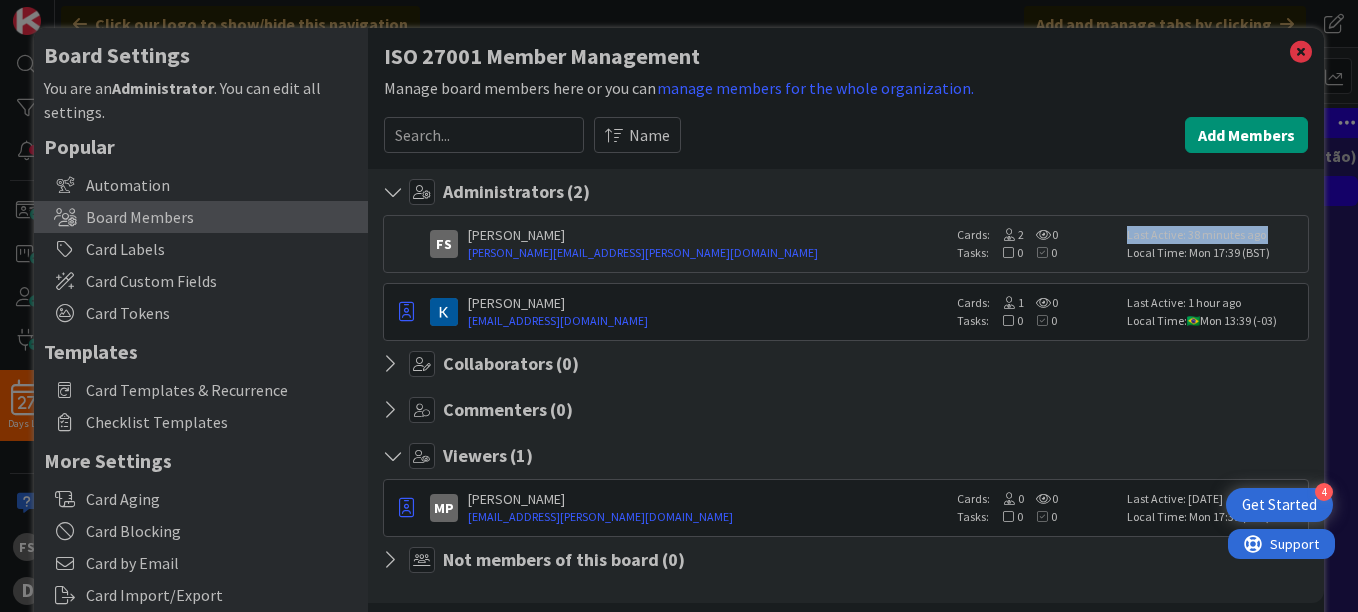 click on "Last Active: 38 minutes ago" at bounding box center (1214, 235) 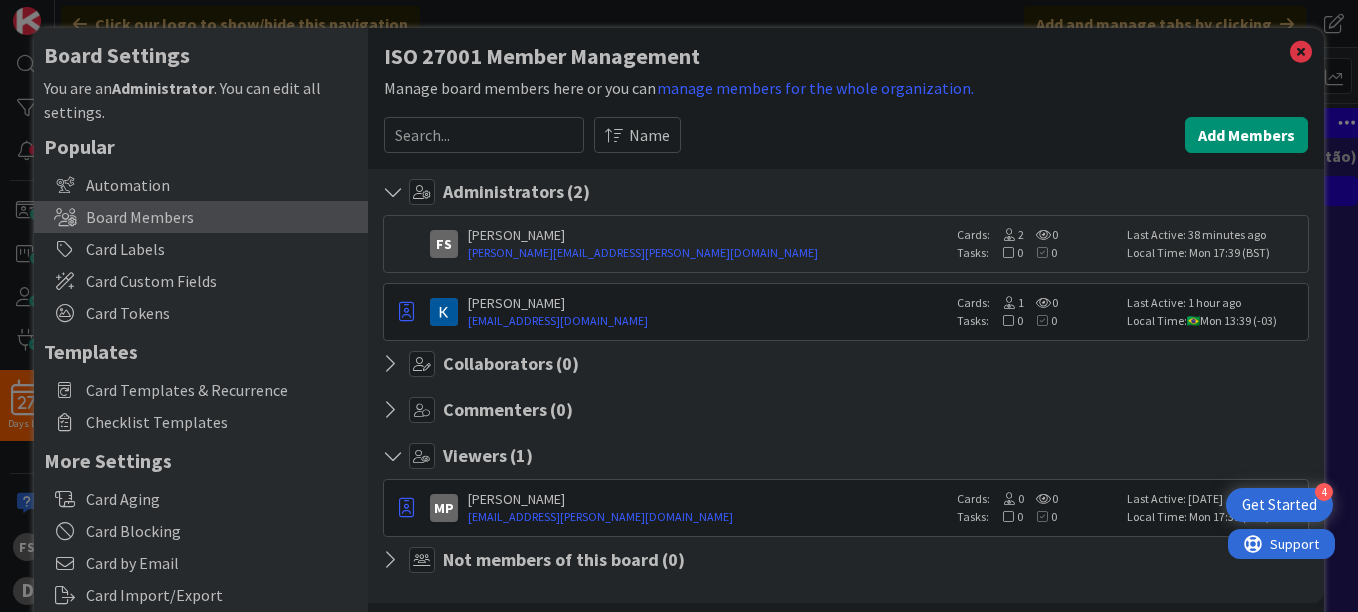 click on "Board Settings You are an  Administrator . You can edit all settings. Popular Automation Board Members Card Labels Card Custom Fields Card Tokens Templates Card Templates & Recurrence Checklist Templates More Settings Card Aging Card Blocking Card by Email Card Import/Export Card Voting Board Embed Board Exit Criteria Board Restrictions Board WIP Limits ISO 27001 Member Management Manage board members here or you can  manage members for the whole organization. Name Add Members Show Less Details Administrators ( 2 ) [PERSON_NAME] Santos [EMAIL_ADDRESS][PERSON_NAME][DOMAIN_NAME] Cards: 2 0 Tasks: 0 0 Last Active: 38 minutes ago Local Time:  Mon 17:39 (BST) [PERSON_NAME] [PERSON_NAME][EMAIL_ADDRESS][DOMAIN_NAME] Cards: 1 0 Tasks: 0 0 Last Active: 1 hour ago Local Time:   Mon 13:39 (-03) Collaborators ( 0 ) Commenters ( 0 ) Viewers ( 1 ) [PERSON_NAME] Pereira [EMAIL_ADDRESS][PERSON_NAME][DOMAIN_NAME] Cards: 0 0 Tasks: 0 0 Last Active: [DATE] Local Time:  Mon 17:39 (BST) Not members of this board ( 0 )" at bounding box center [679, 306] 